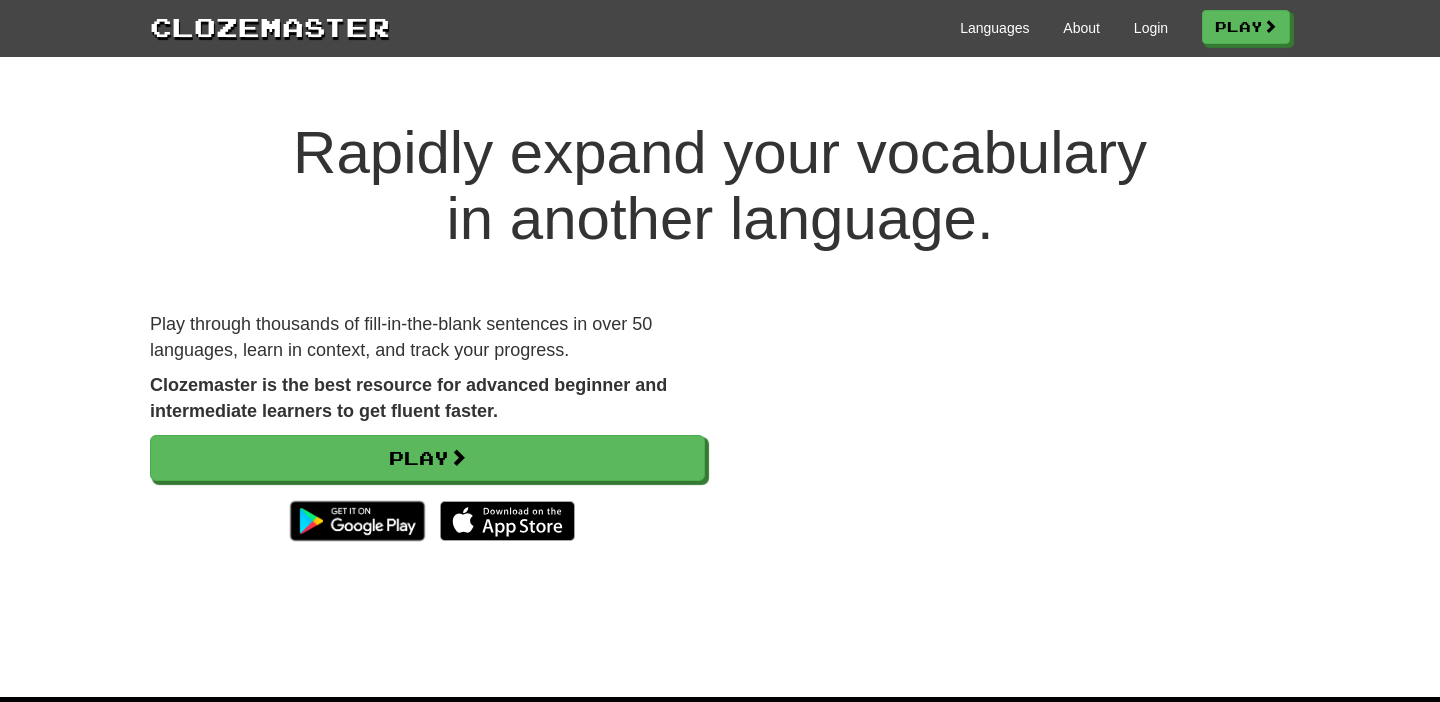 scroll, scrollTop: 0, scrollLeft: 0, axis: both 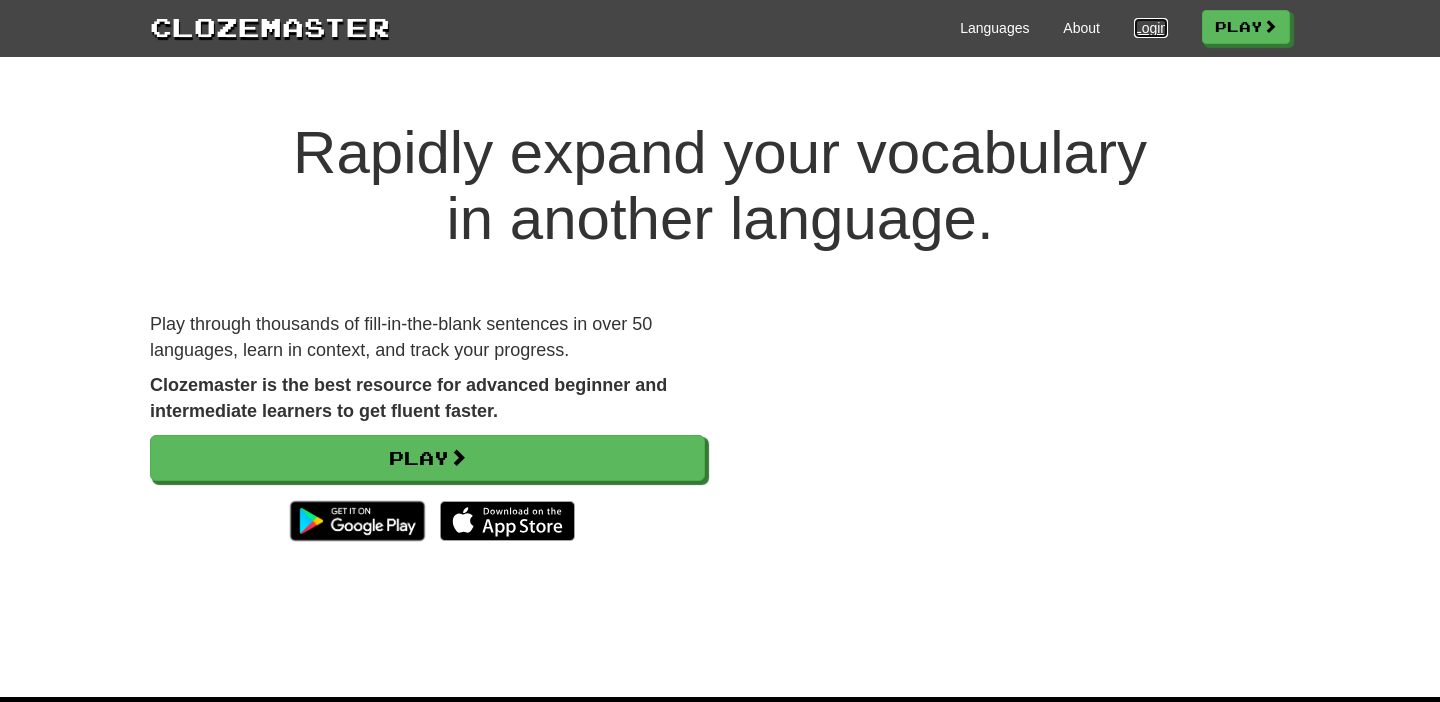 click on "Login" at bounding box center [1151, 28] 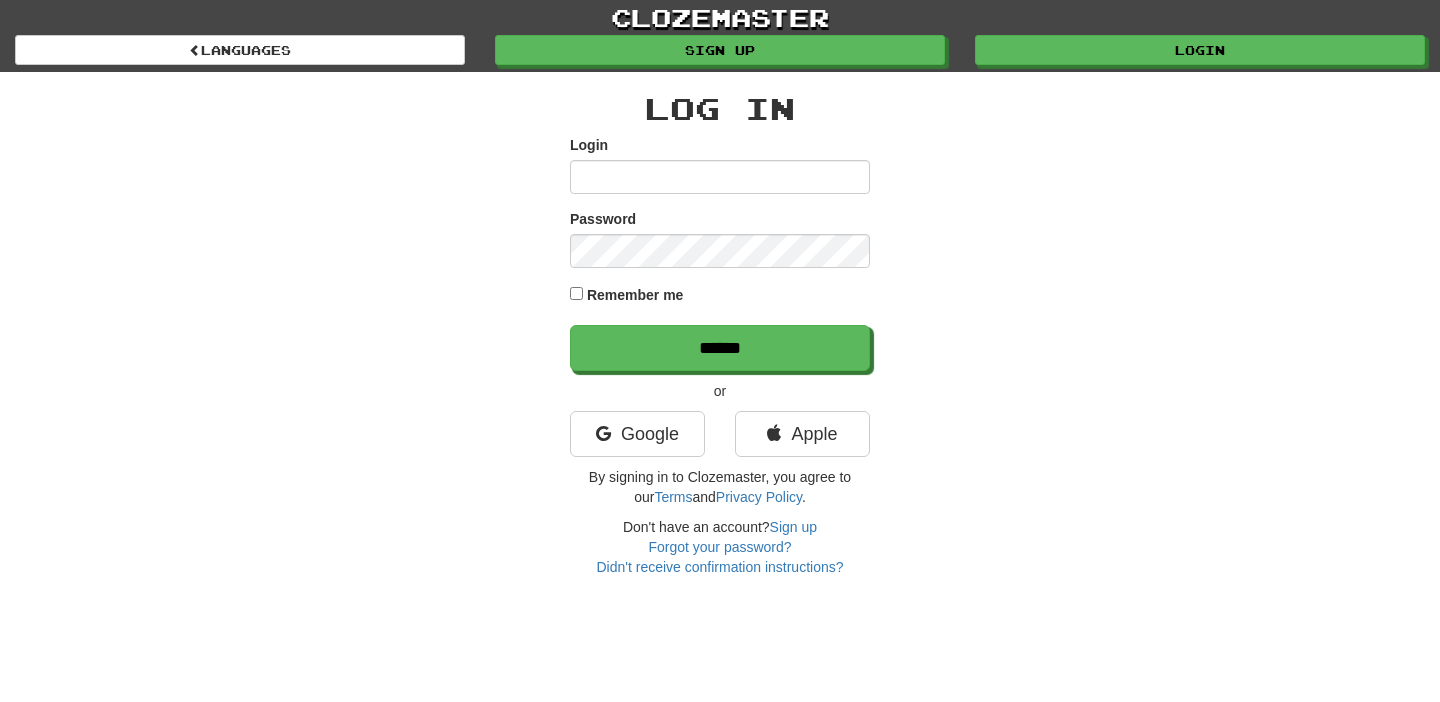 scroll, scrollTop: 0, scrollLeft: 0, axis: both 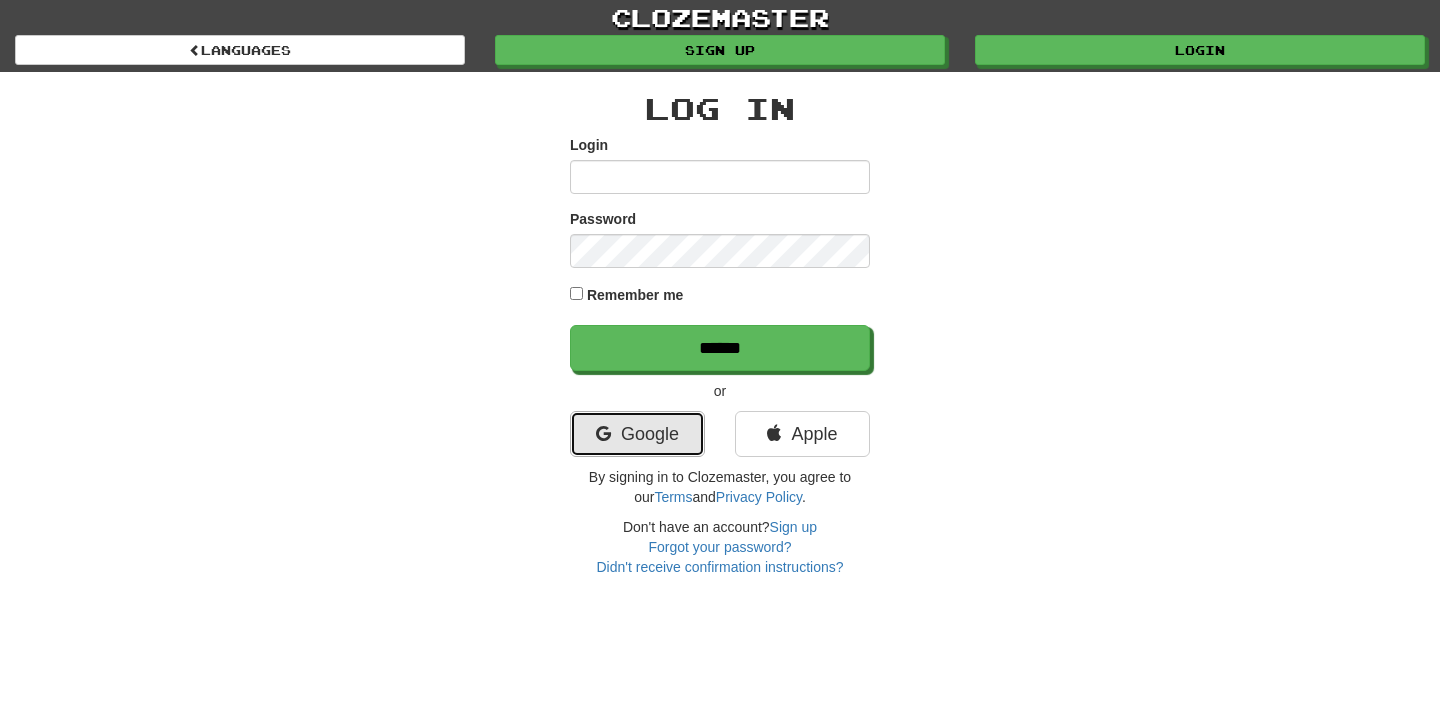 click on "Google" at bounding box center (637, 434) 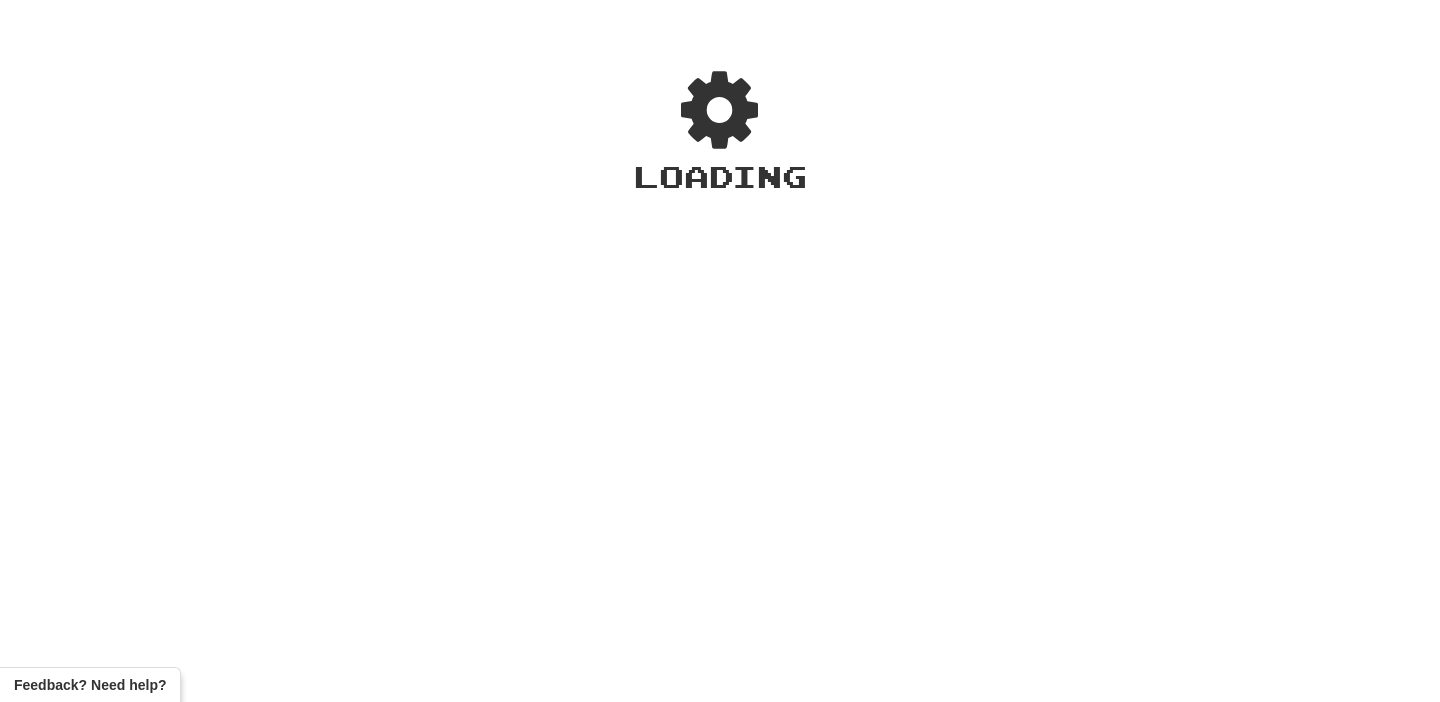 scroll, scrollTop: 0, scrollLeft: 0, axis: both 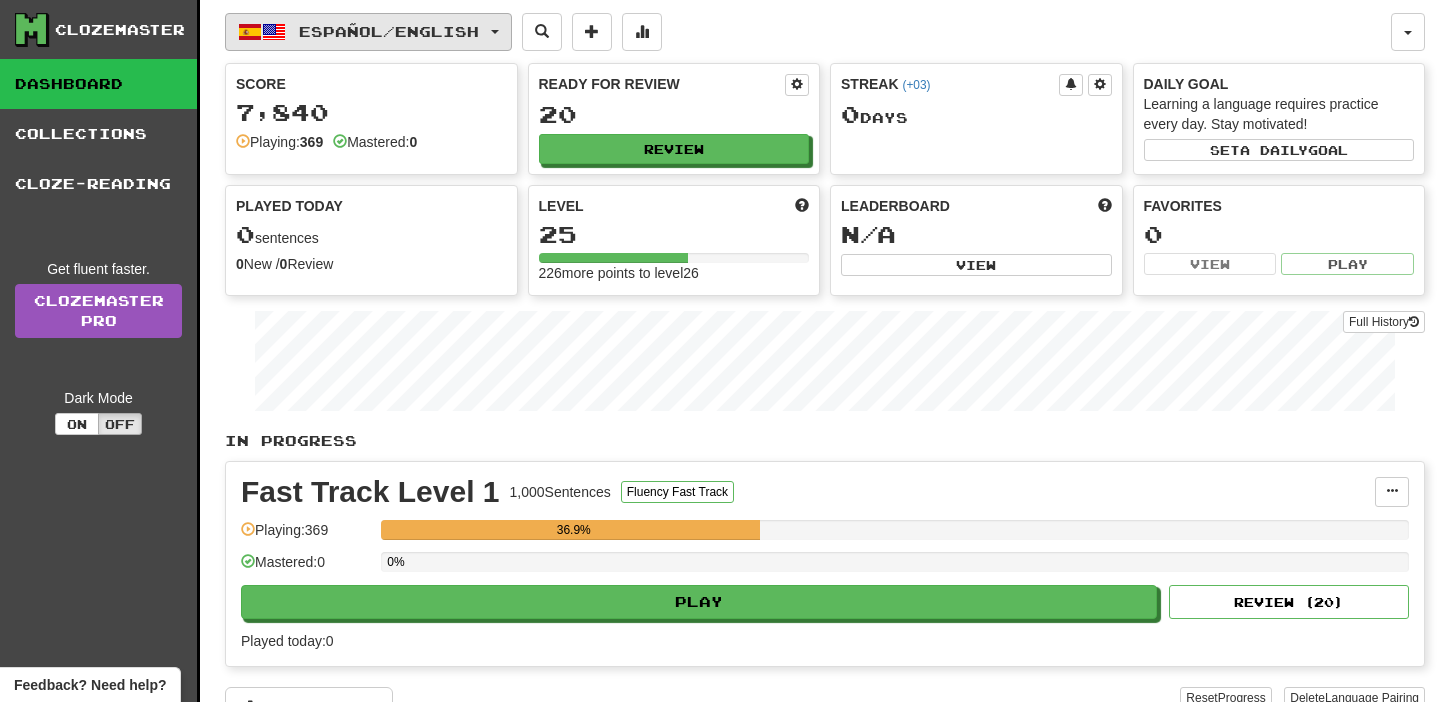 click on "Español  /  English" at bounding box center [389, 31] 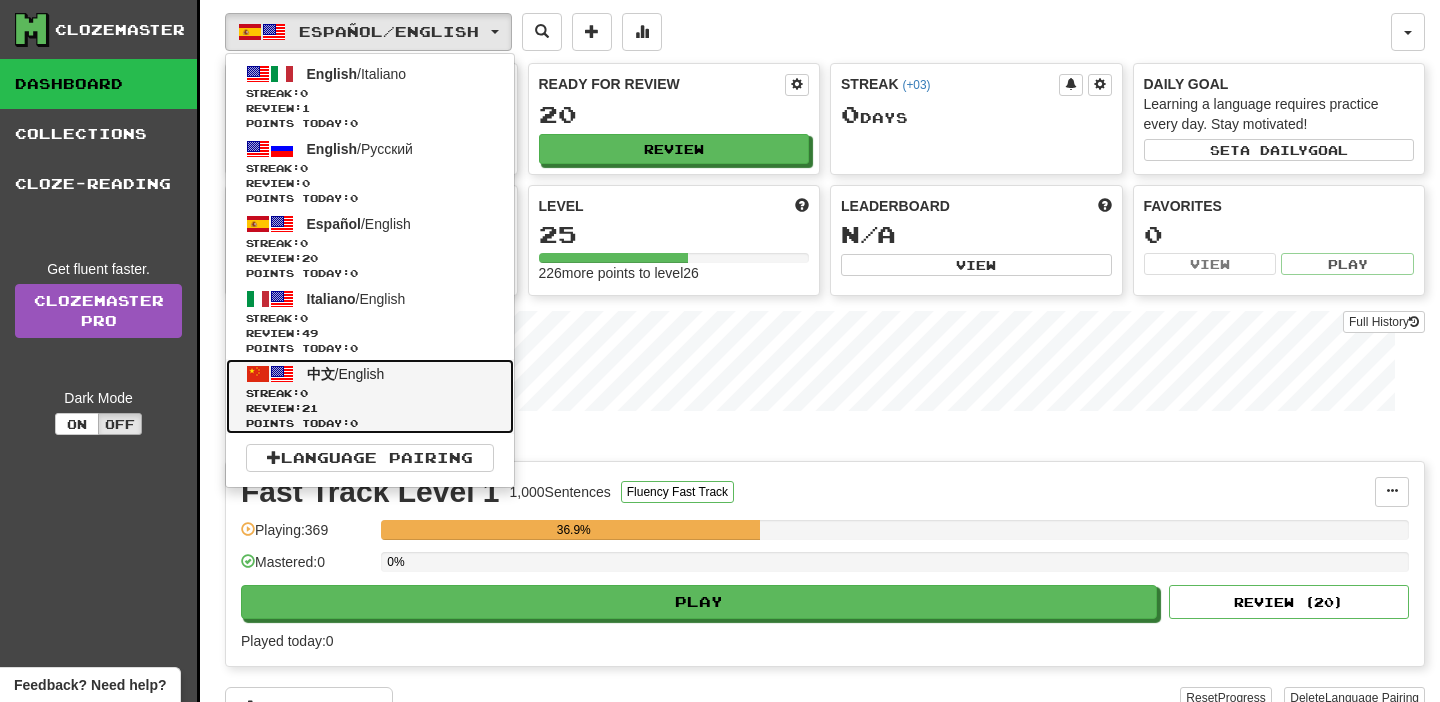 click on "Review:  21" at bounding box center [370, 408] 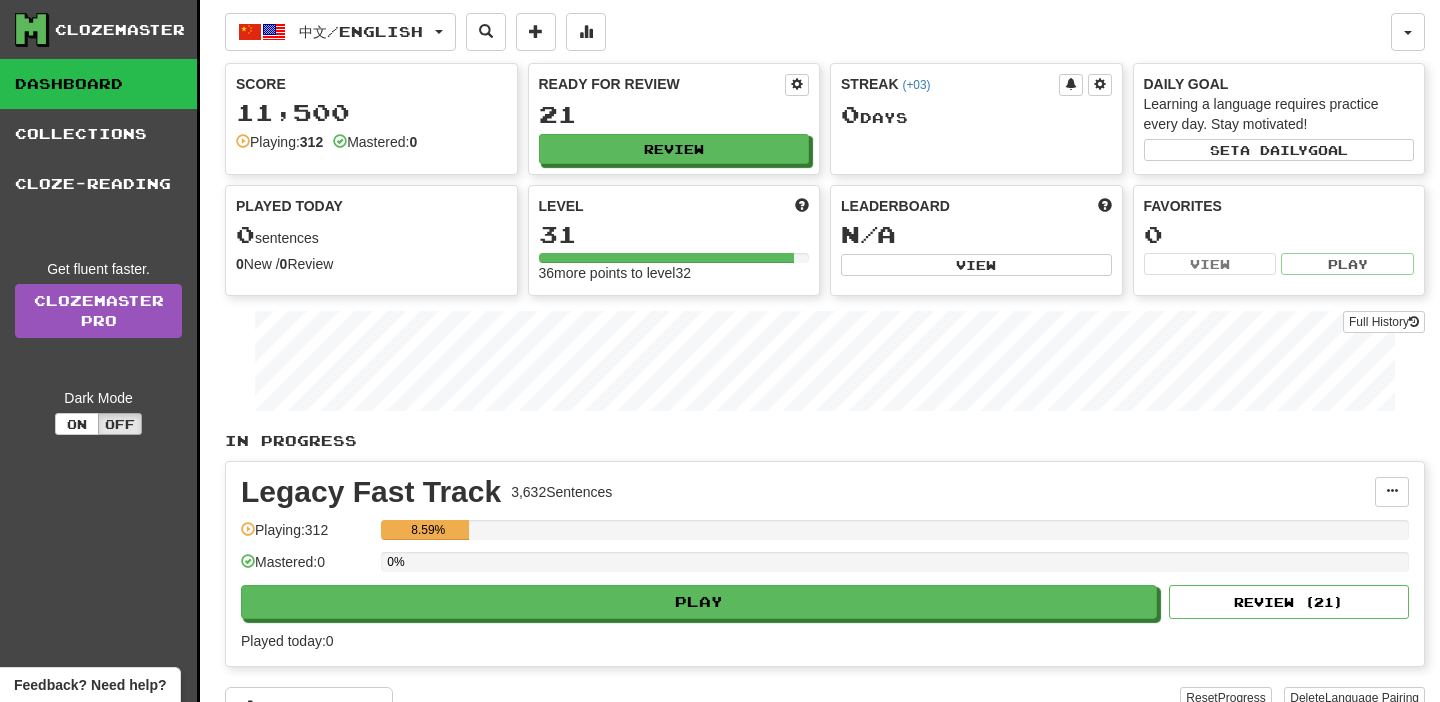 scroll, scrollTop: 0, scrollLeft: 0, axis: both 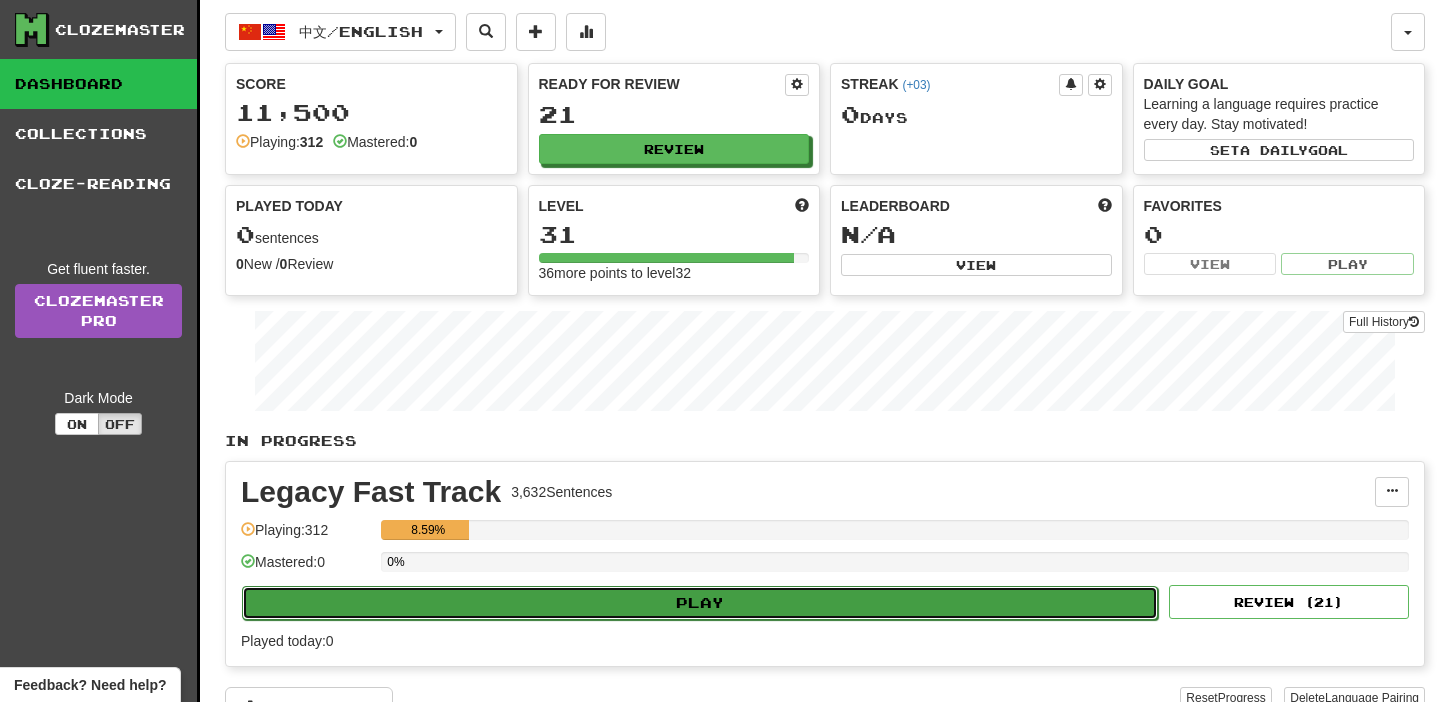 click on "Play" at bounding box center (700, 603) 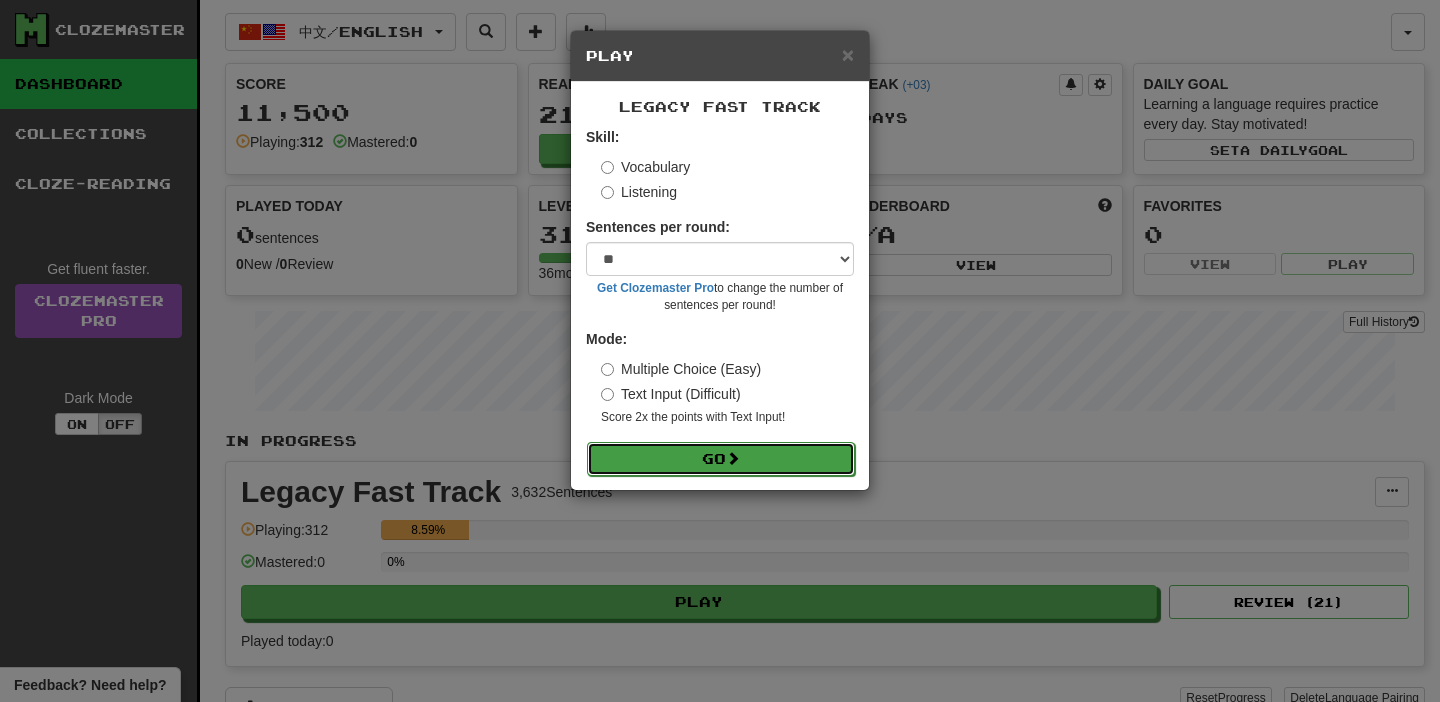 click on "Go" at bounding box center [721, 459] 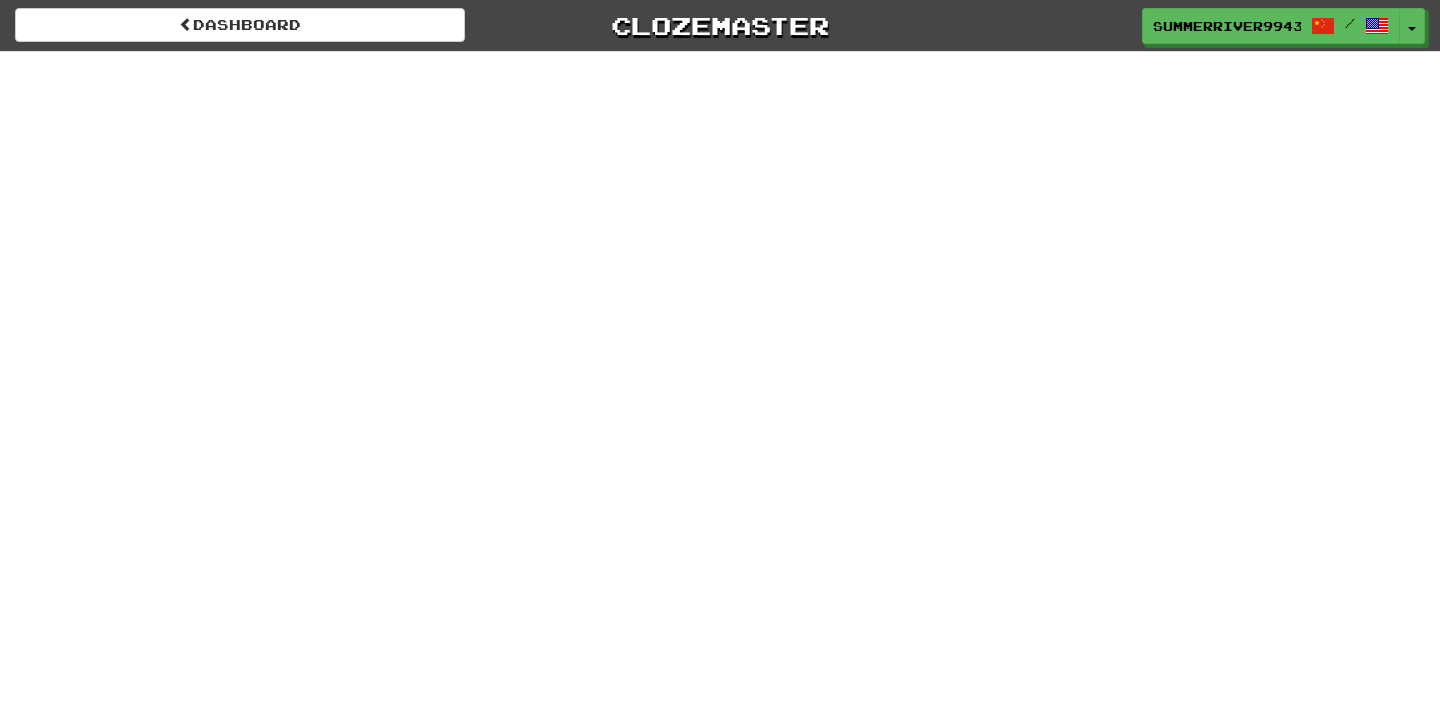 scroll, scrollTop: 0, scrollLeft: 0, axis: both 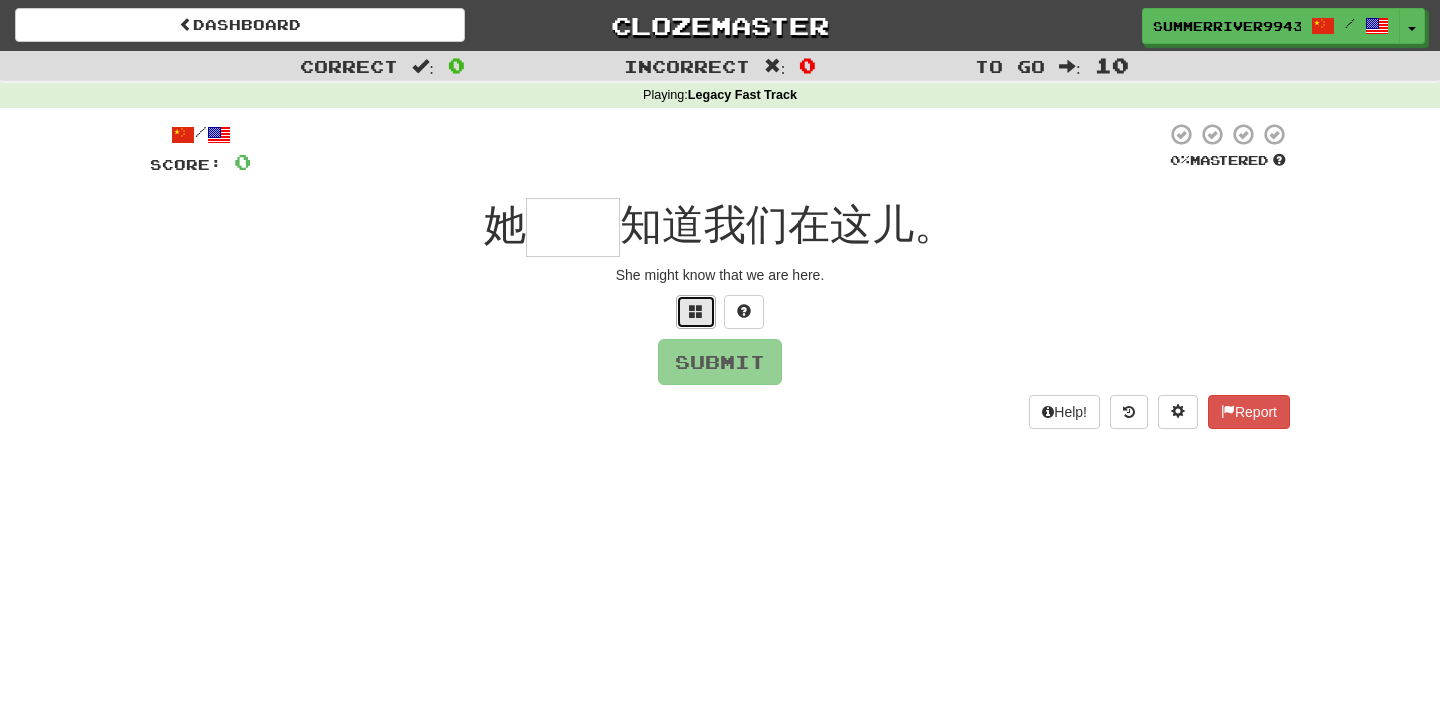 click at bounding box center [696, 311] 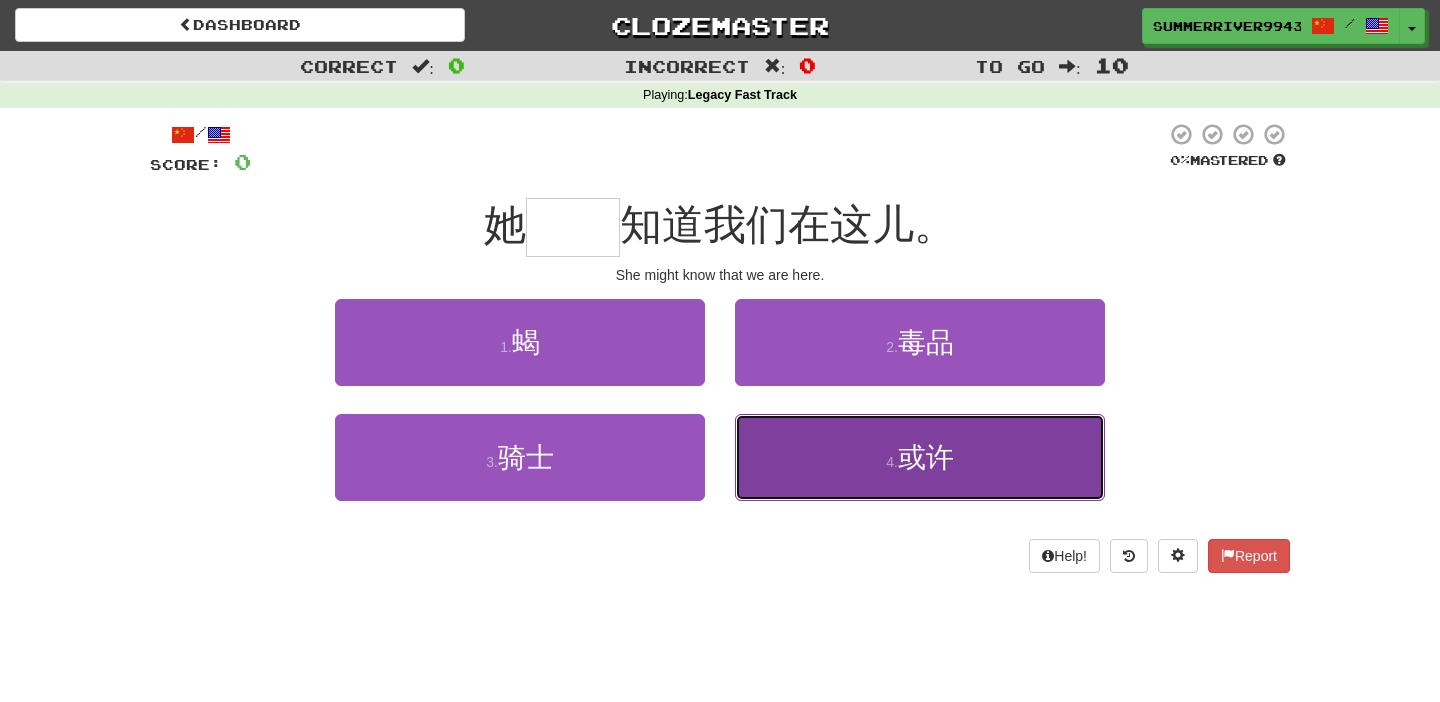 click on "4 .  或许" at bounding box center (920, 457) 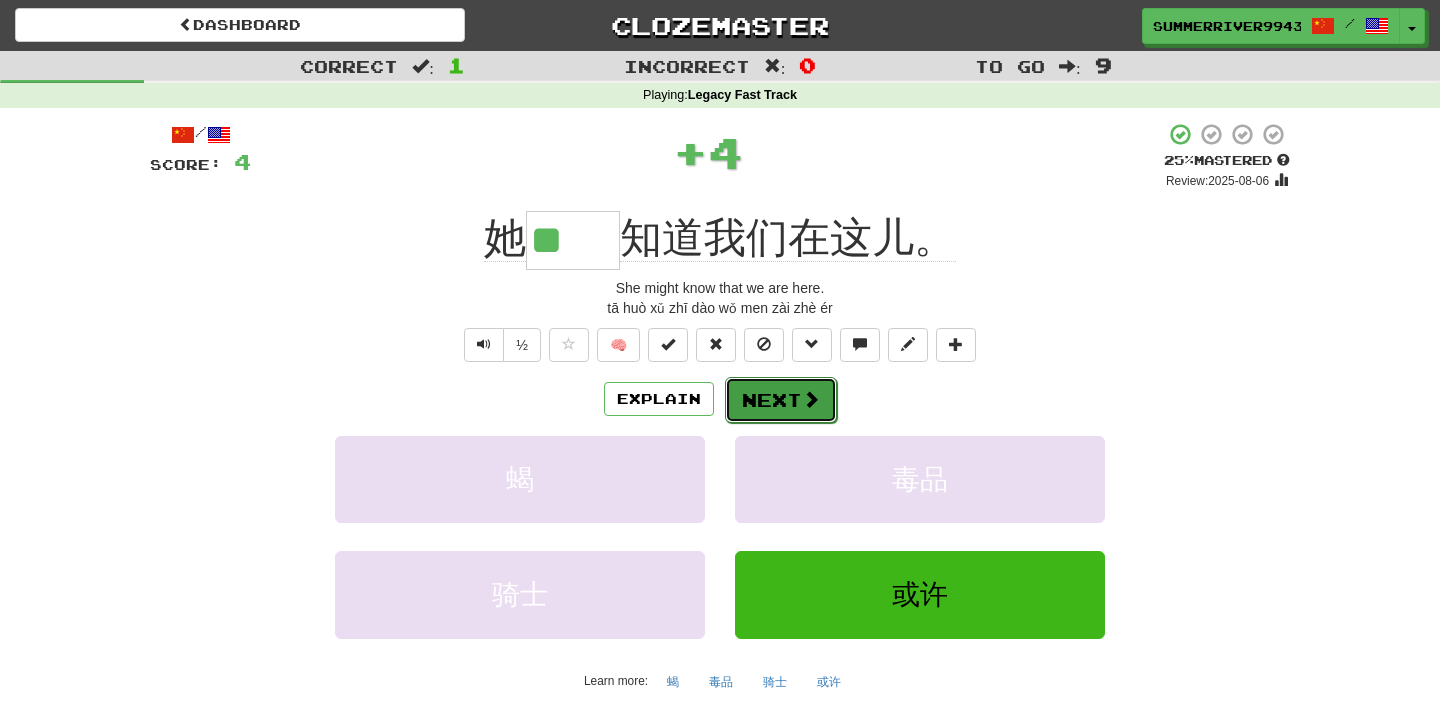 click on "Next" at bounding box center [781, 400] 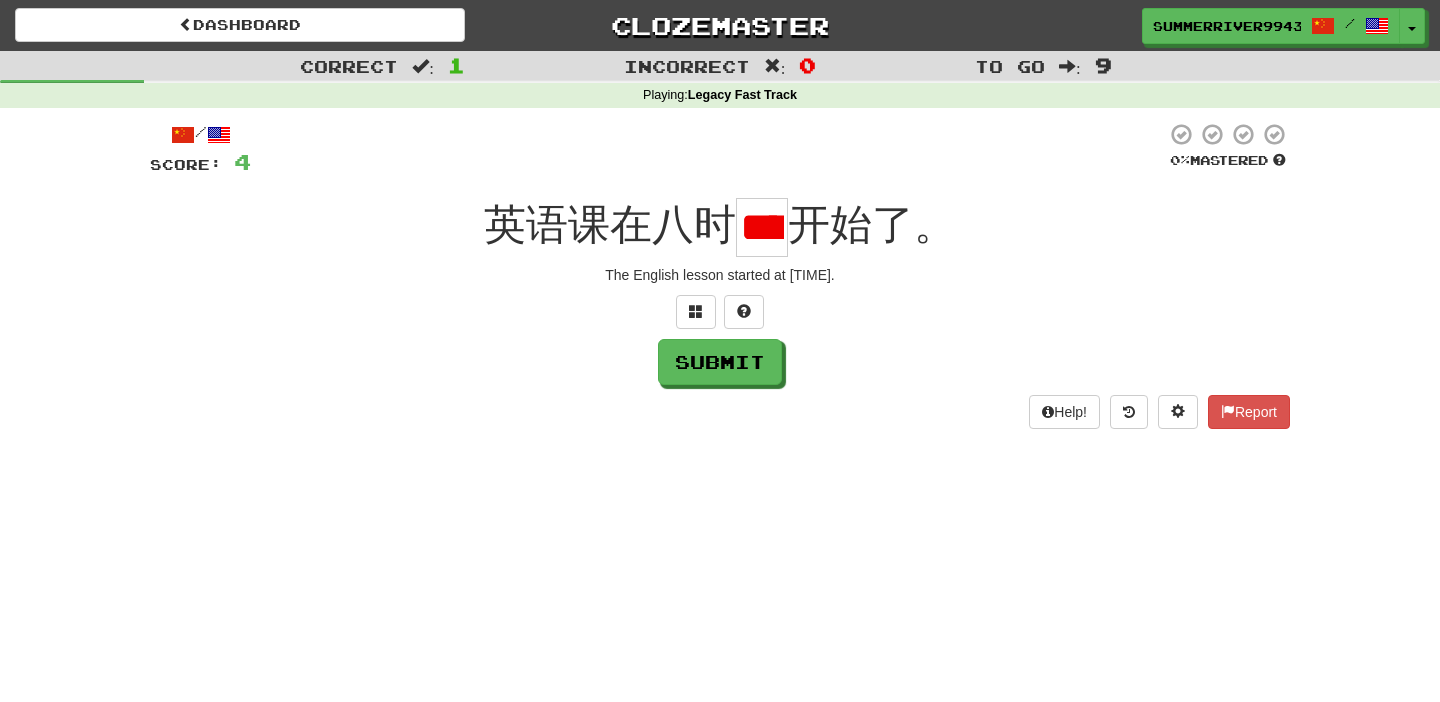 scroll, scrollTop: 0, scrollLeft: 36, axis: horizontal 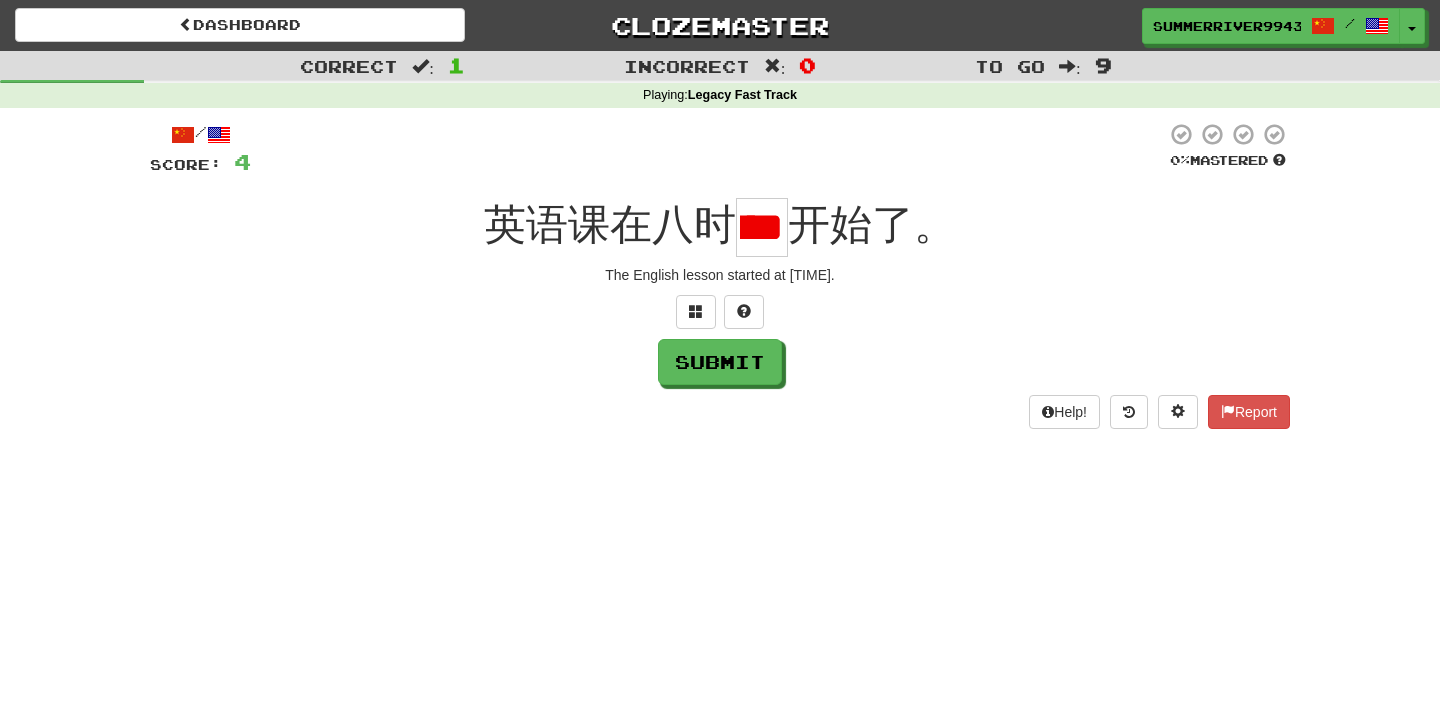type on "*" 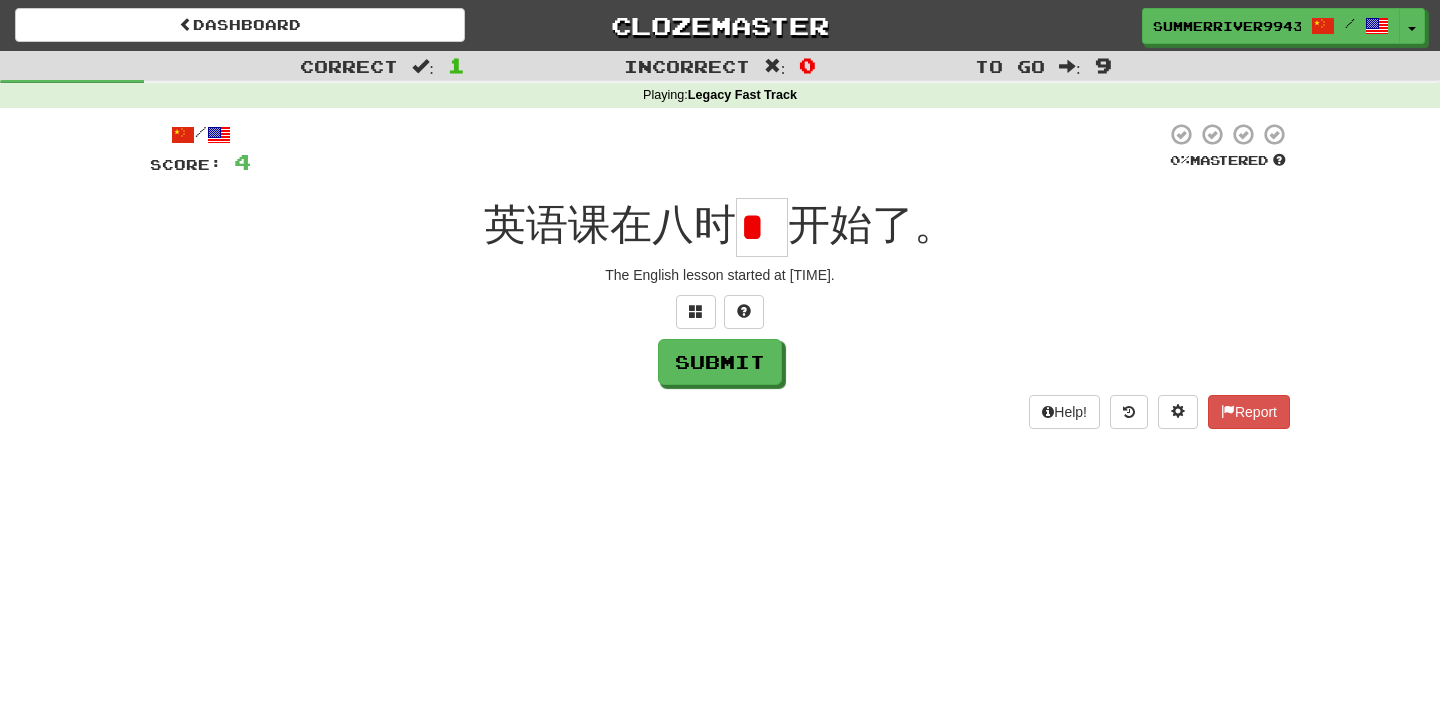 scroll, scrollTop: 0, scrollLeft: 0, axis: both 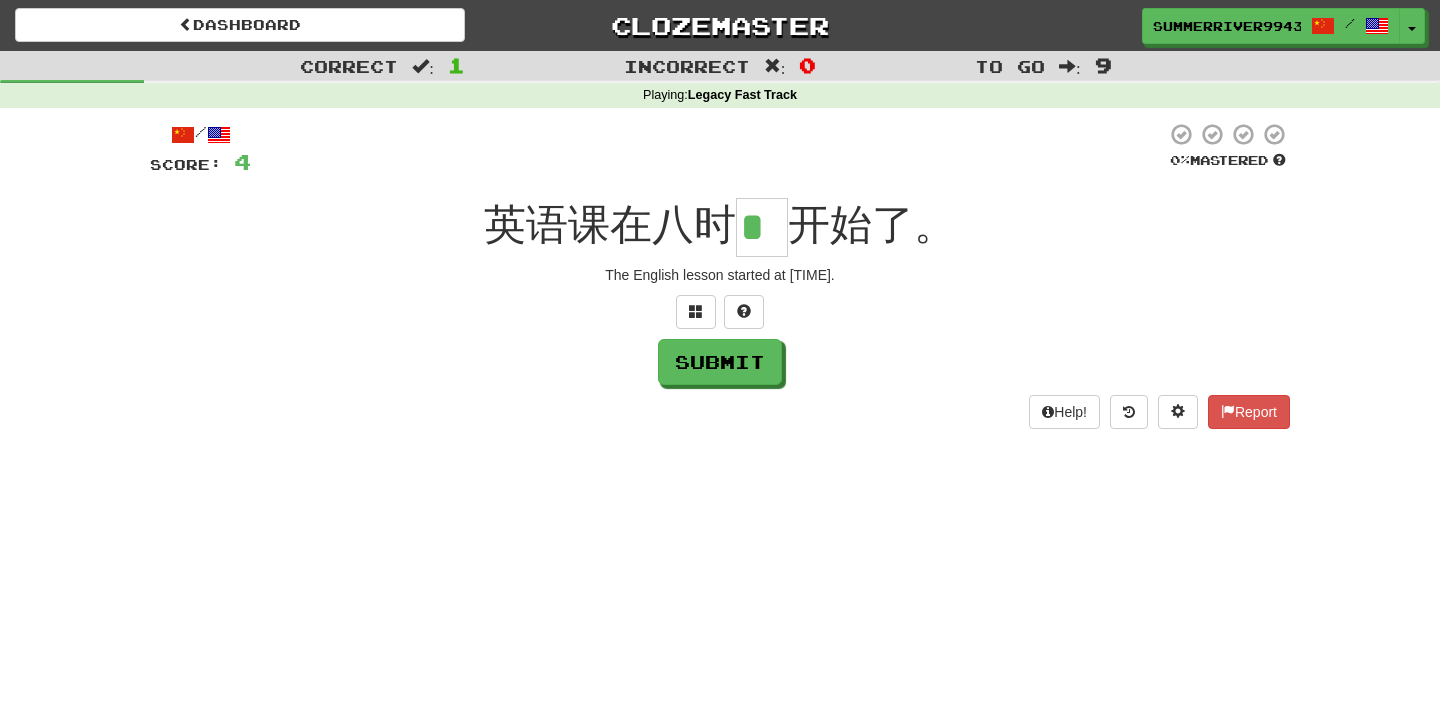 type on "*" 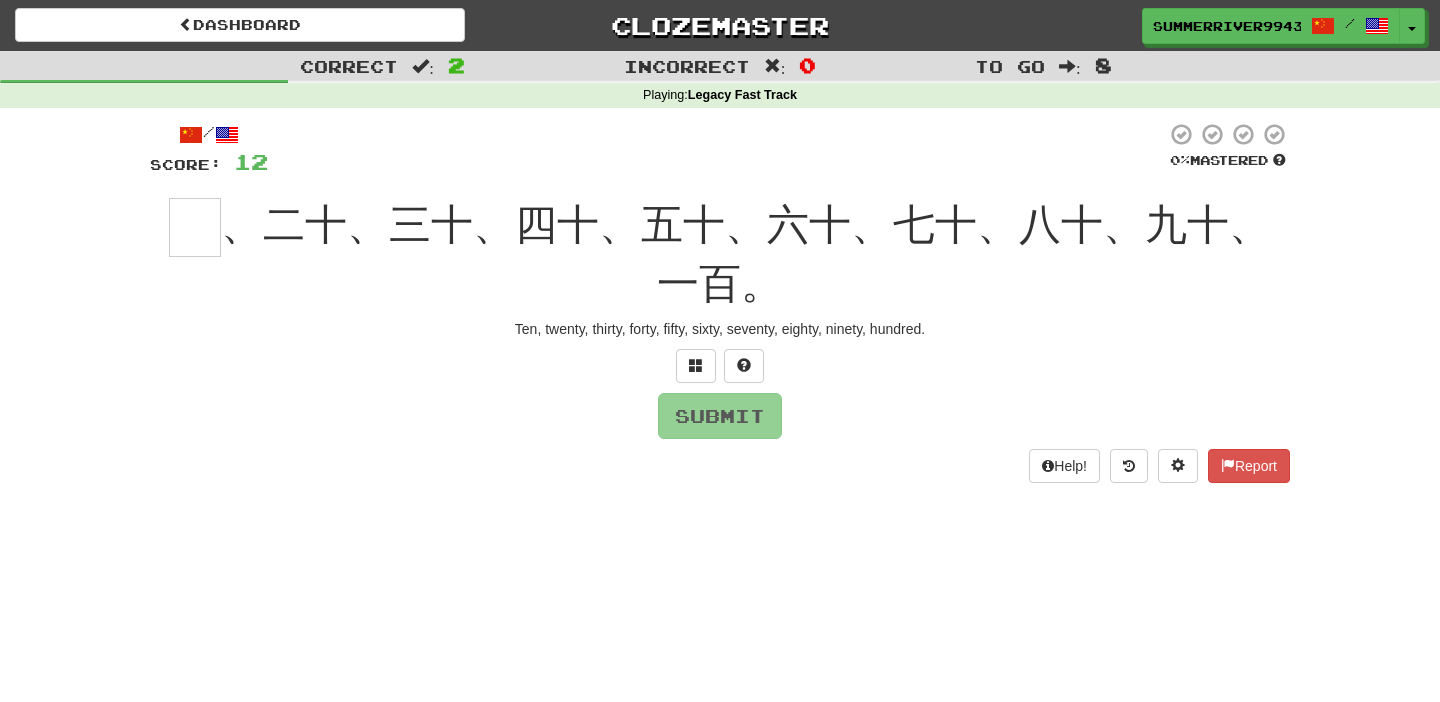 type on "*" 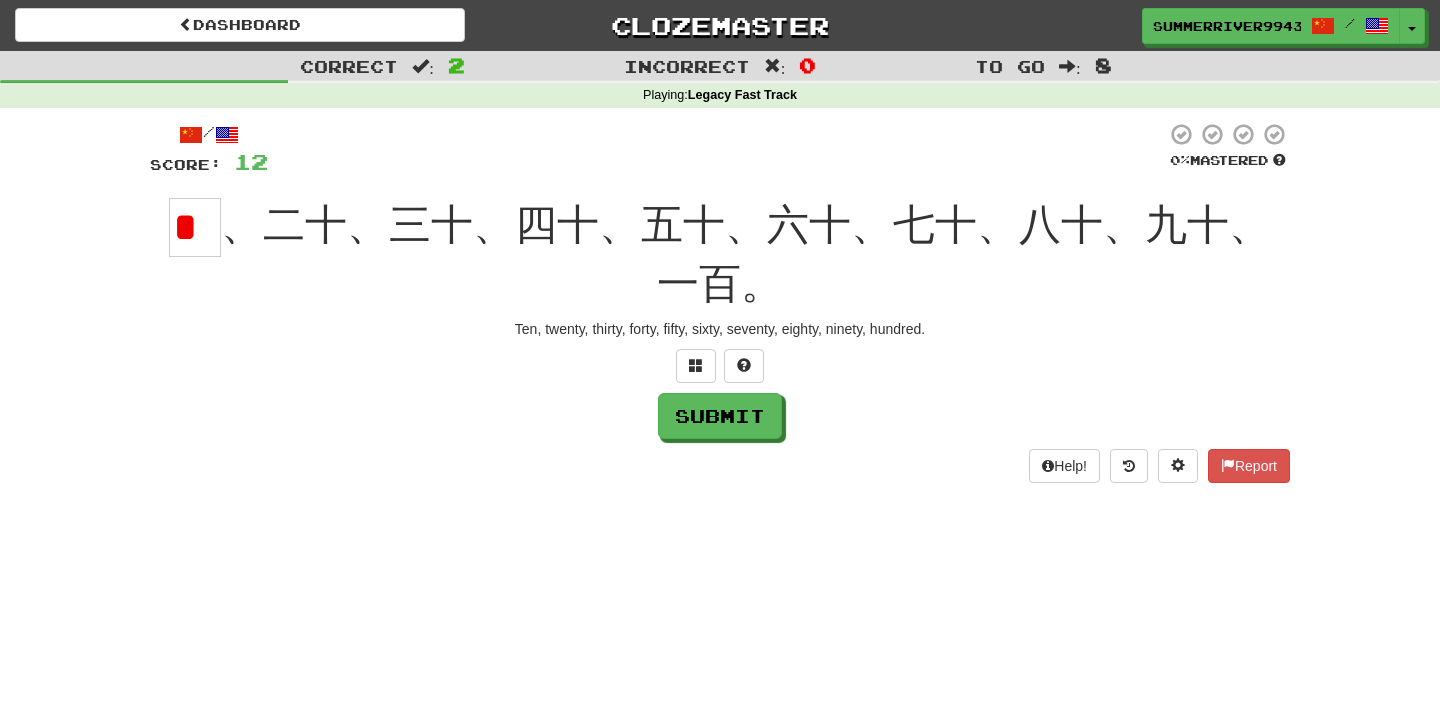 scroll, scrollTop: 0, scrollLeft: 0, axis: both 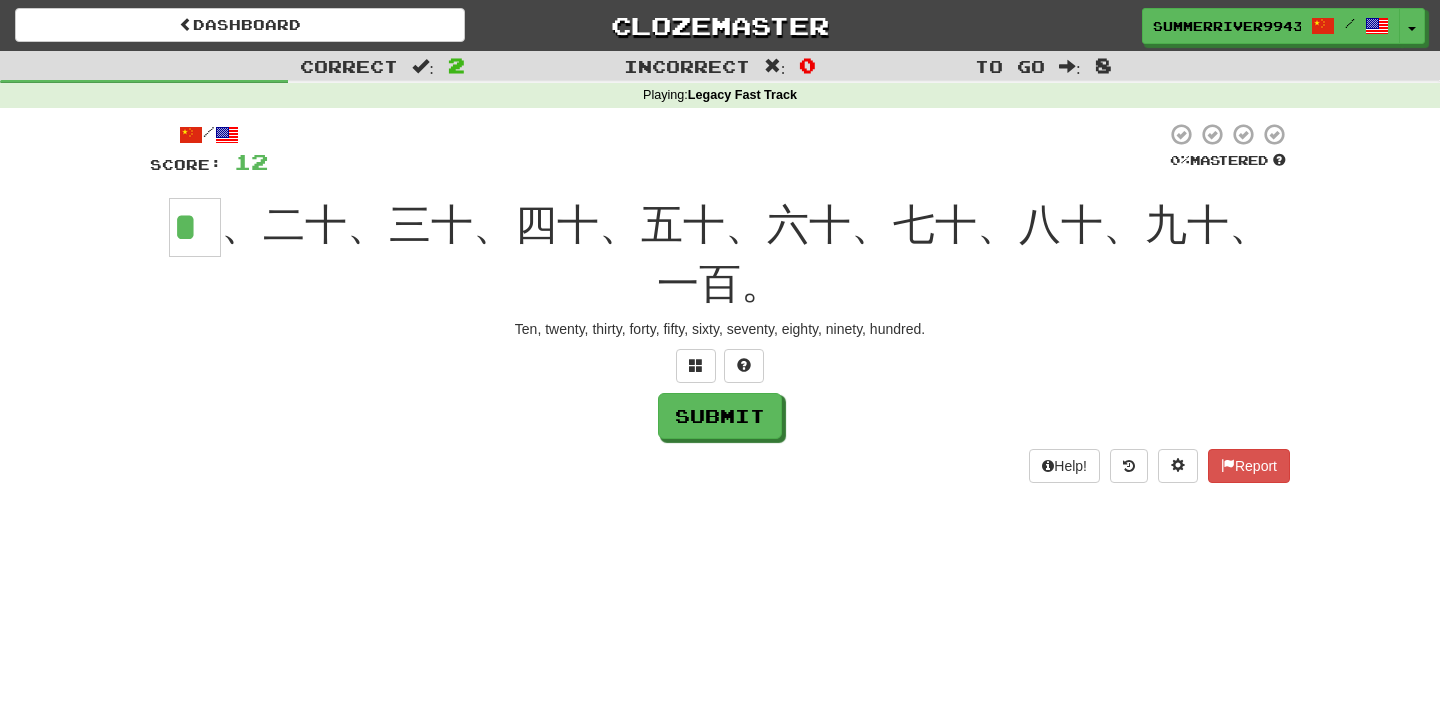 type on "*" 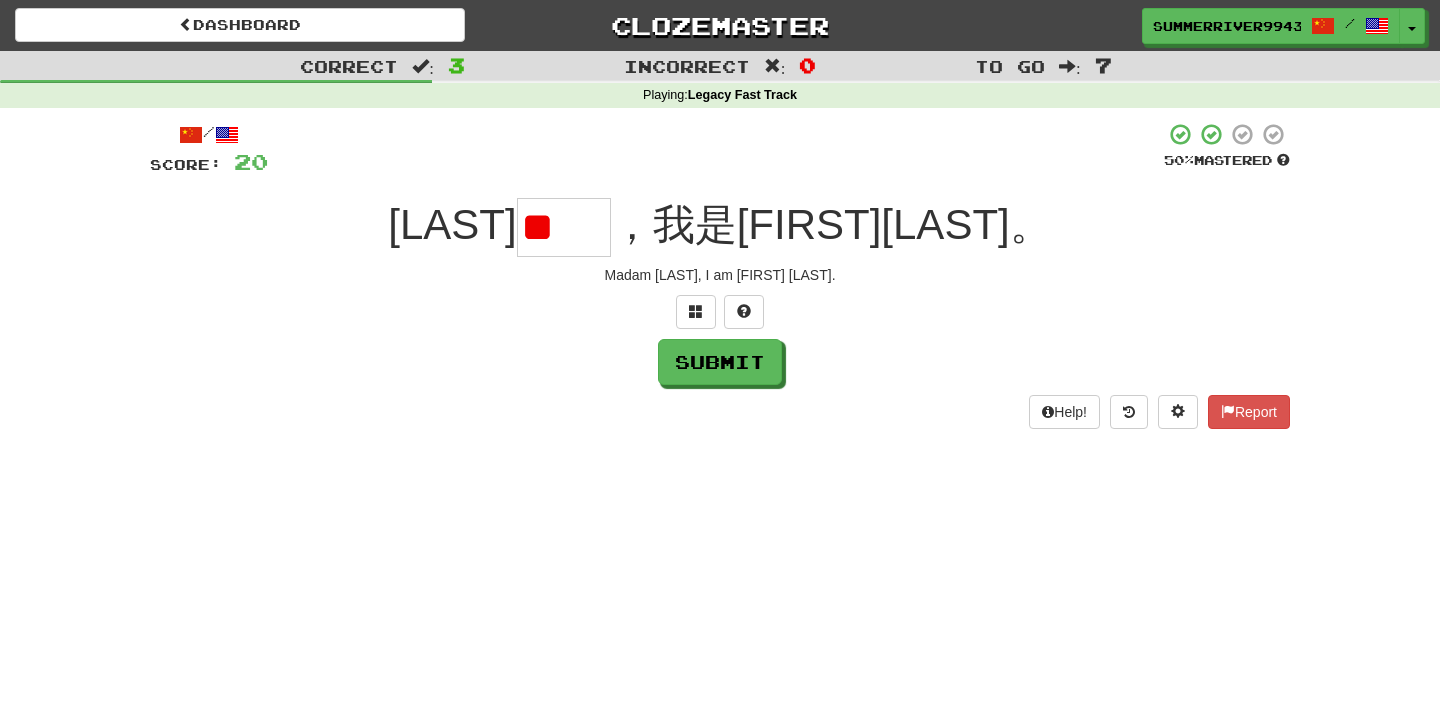 type on "*" 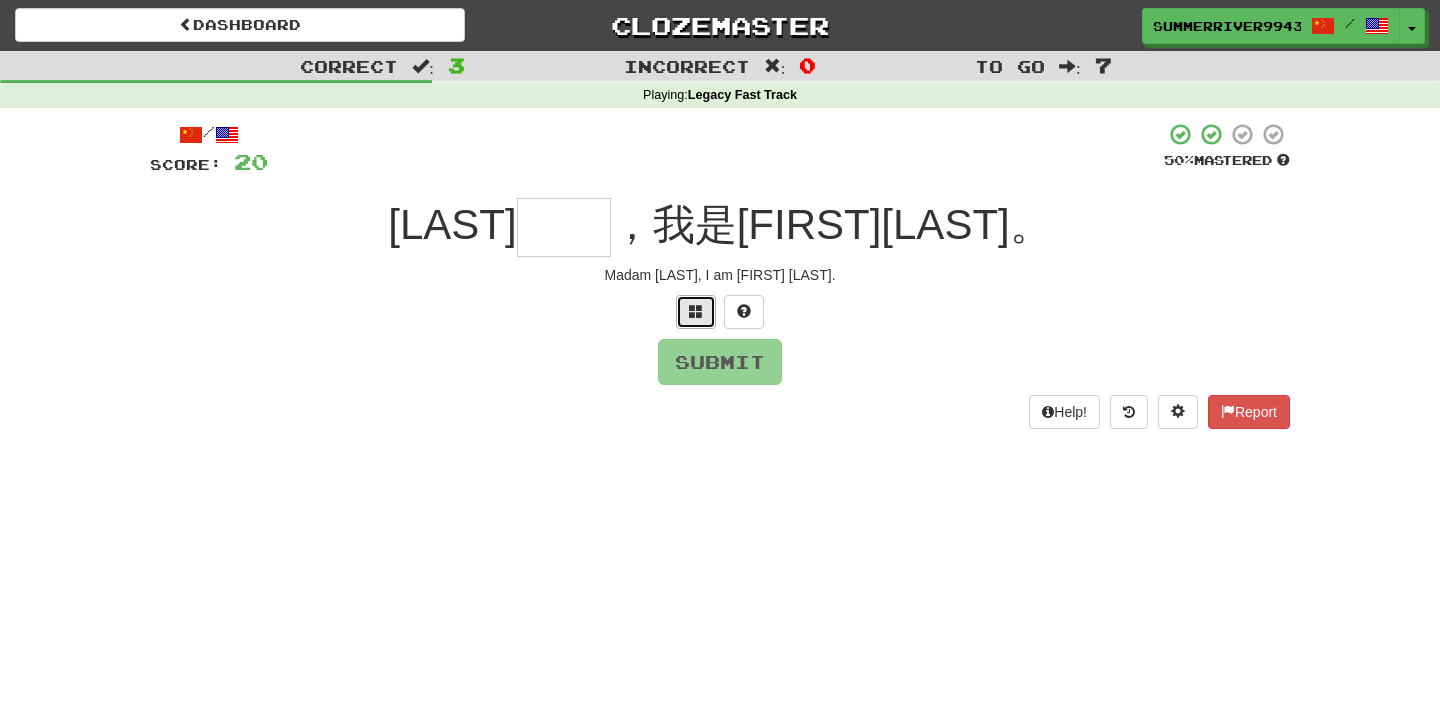 click at bounding box center (696, 311) 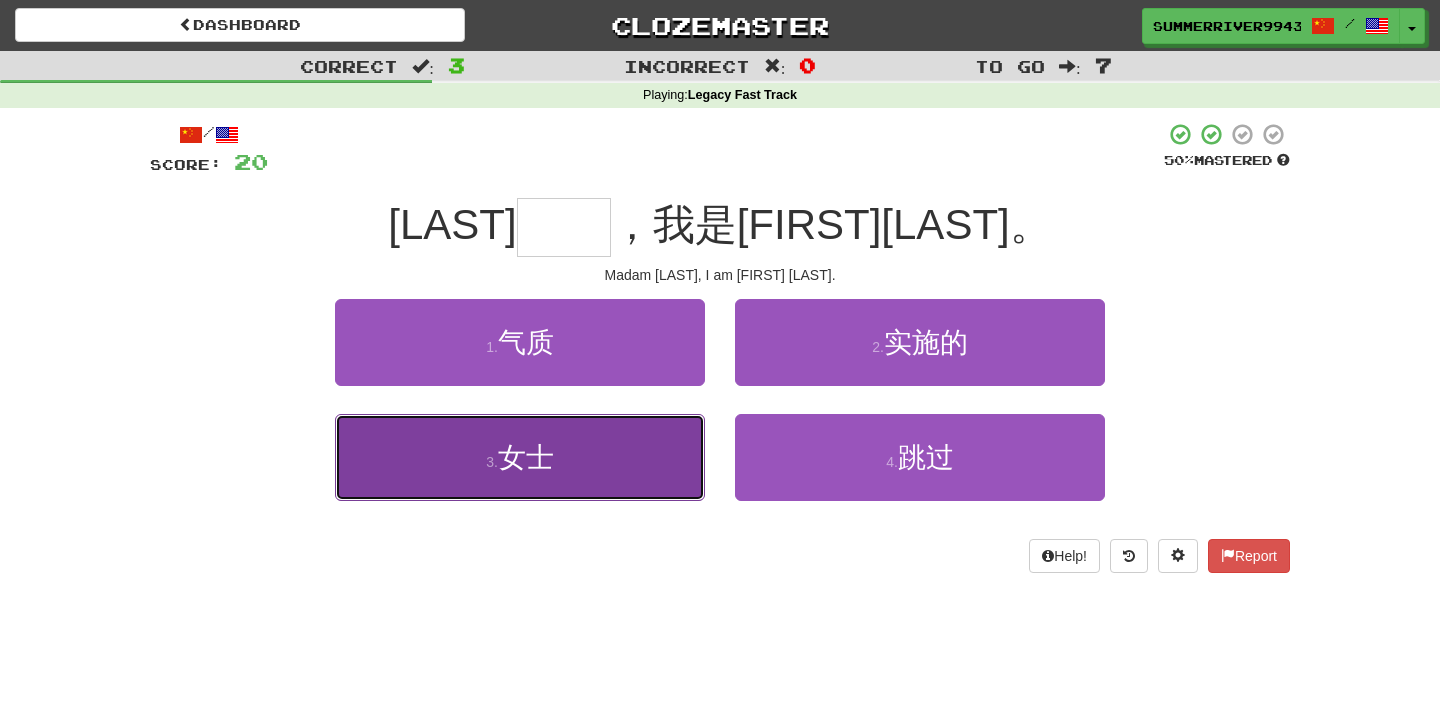 click on "3 .  女士" at bounding box center (520, 457) 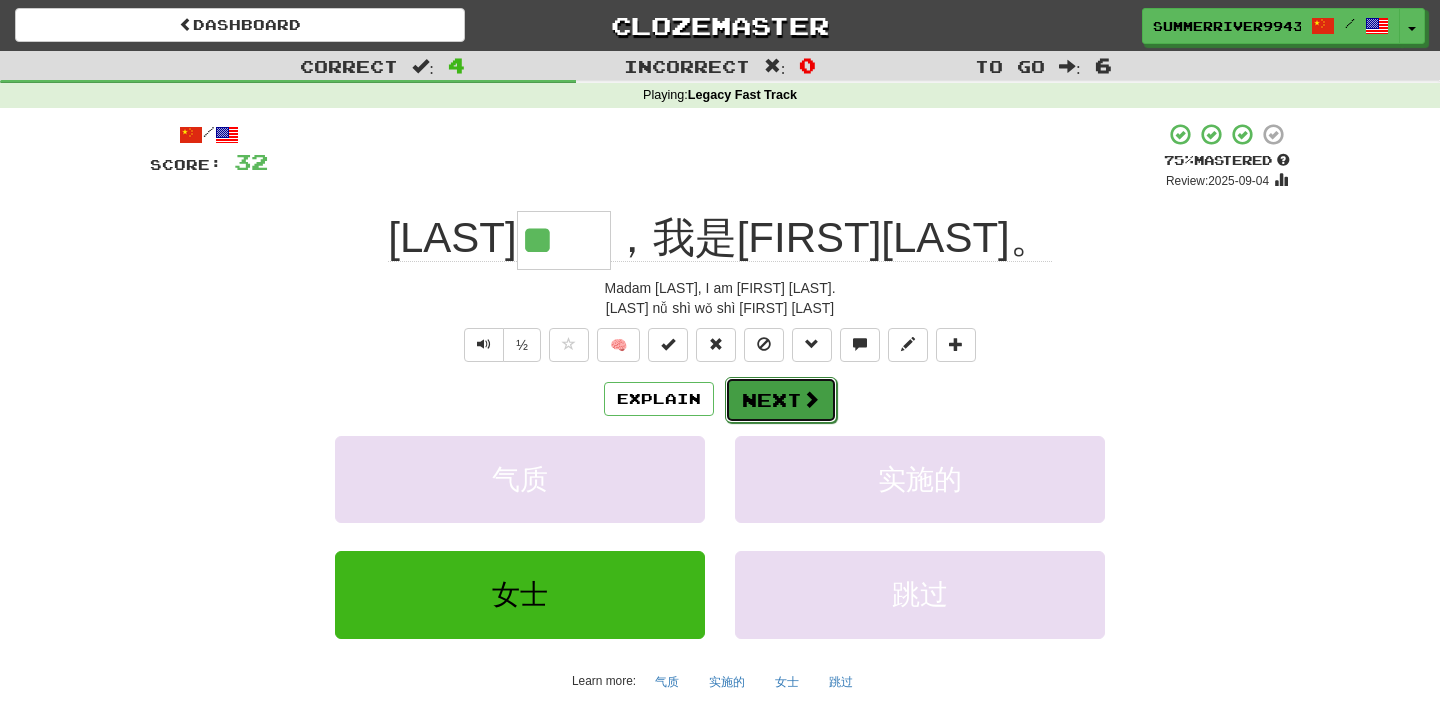 click at bounding box center [811, 399] 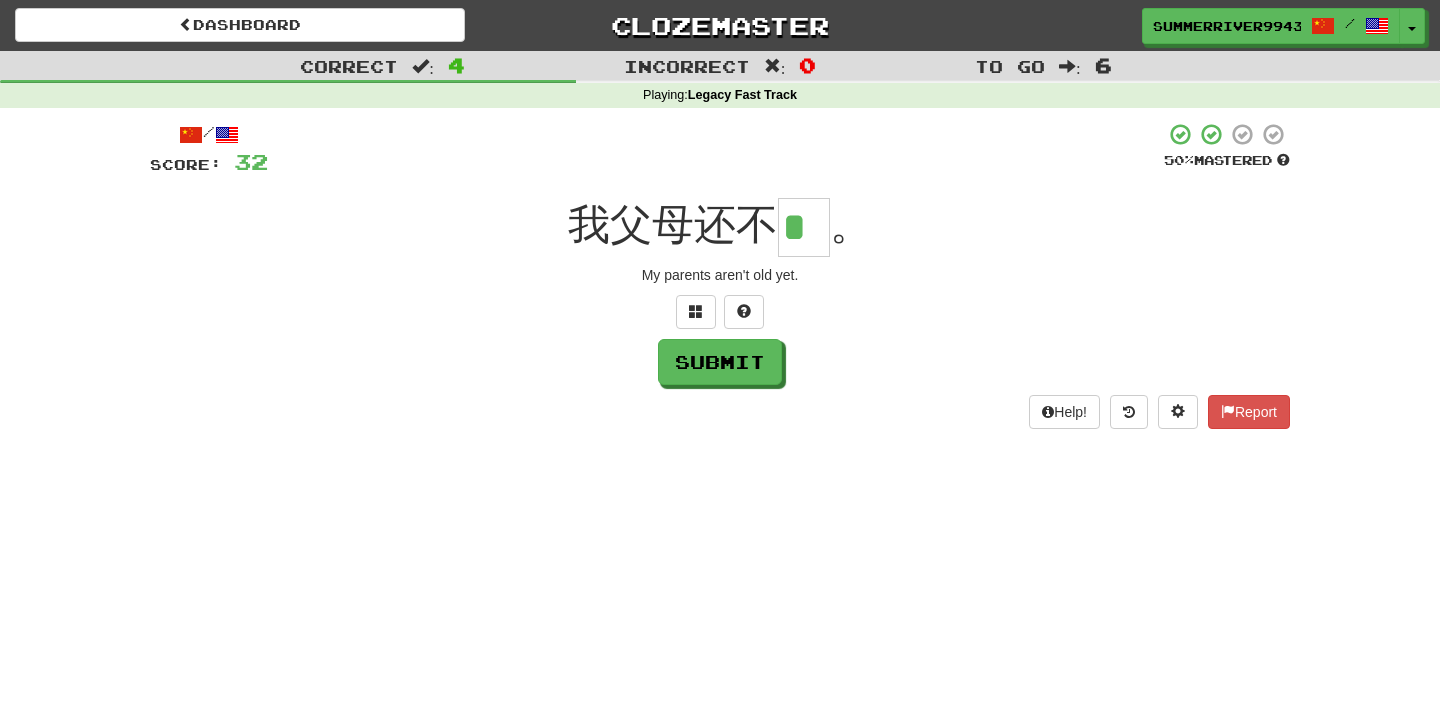 scroll, scrollTop: 0, scrollLeft: 0, axis: both 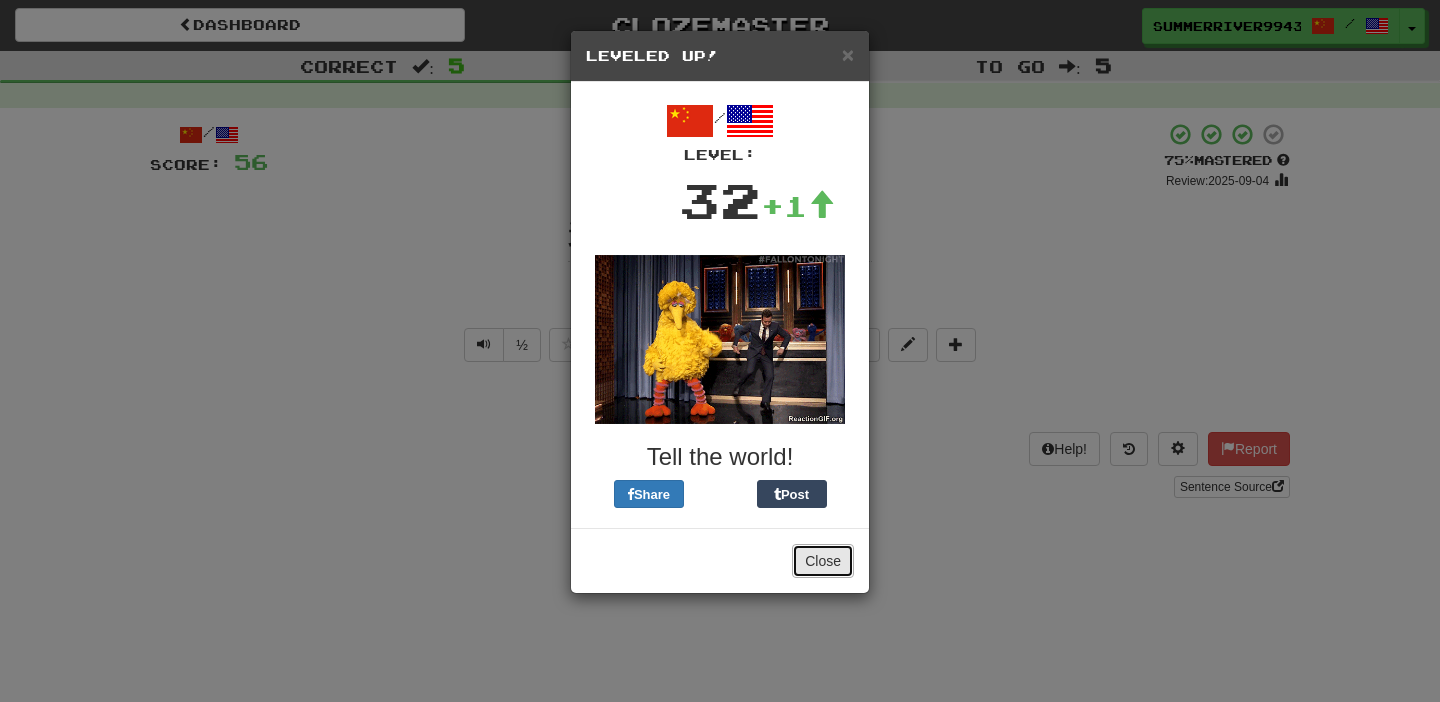 click on "Close" at bounding box center [823, 561] 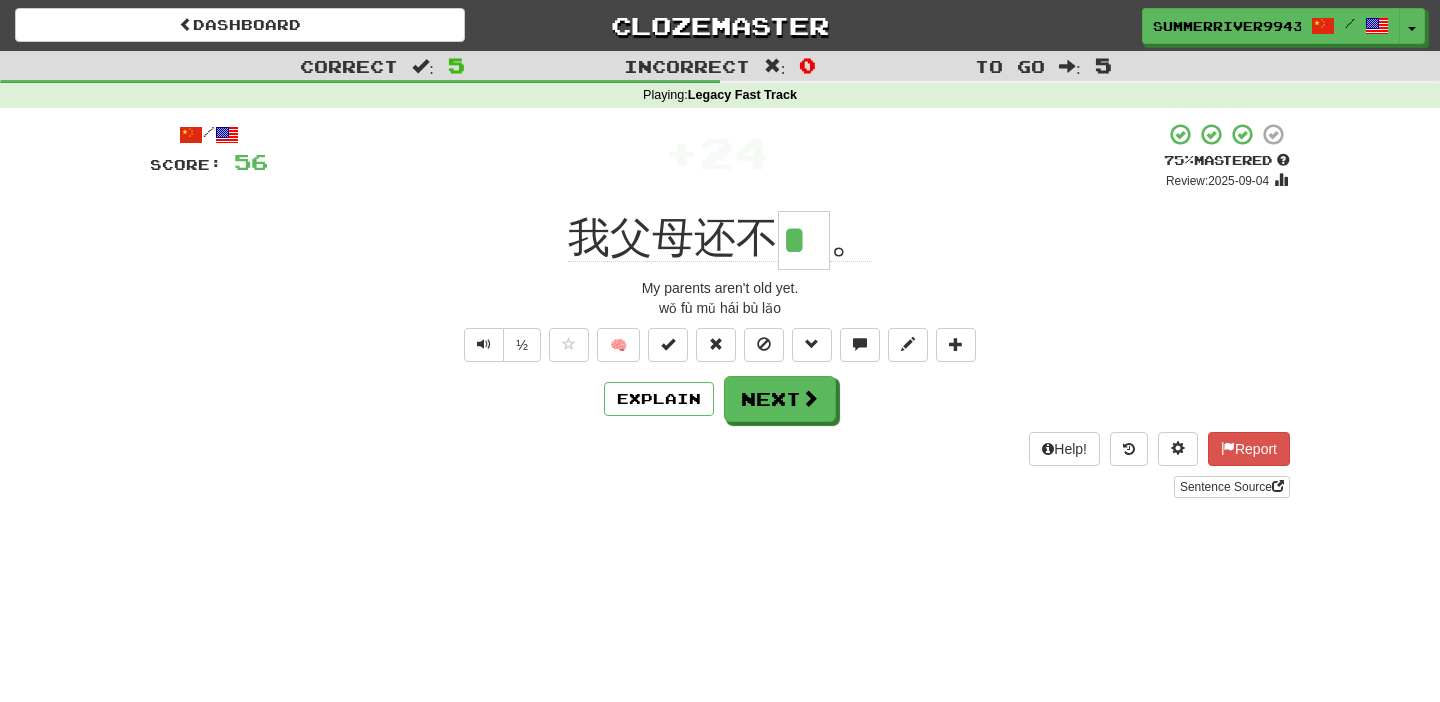 click on "Dashboard
Clozemaster
[USERNAME]
/
Toggle Dropdown
Dashboard
Leaderboard
Activity Feed
Notifications
Profile
Discussions
English
/
Italiano
Streak:
0
Review:
1
Points Today: 0
English
/
Русский
Streak:
0
Review:
0
Points Today: 0
Español
/
English
Streak:
0
Review:
20
Points Today: 0
Italiano
/
English
Streak:
0
Review:
49
Points Today: 0
中文
/
English
Streak:
0
Review:
21
Points Today: 0
Languages
Account
Logout
[USERNAME]
/
Toggle Dropdown
Dashboard
Leaderboard
Activity Feed
Notifications
Profile
Discussions" at bounding box center (720, 351) 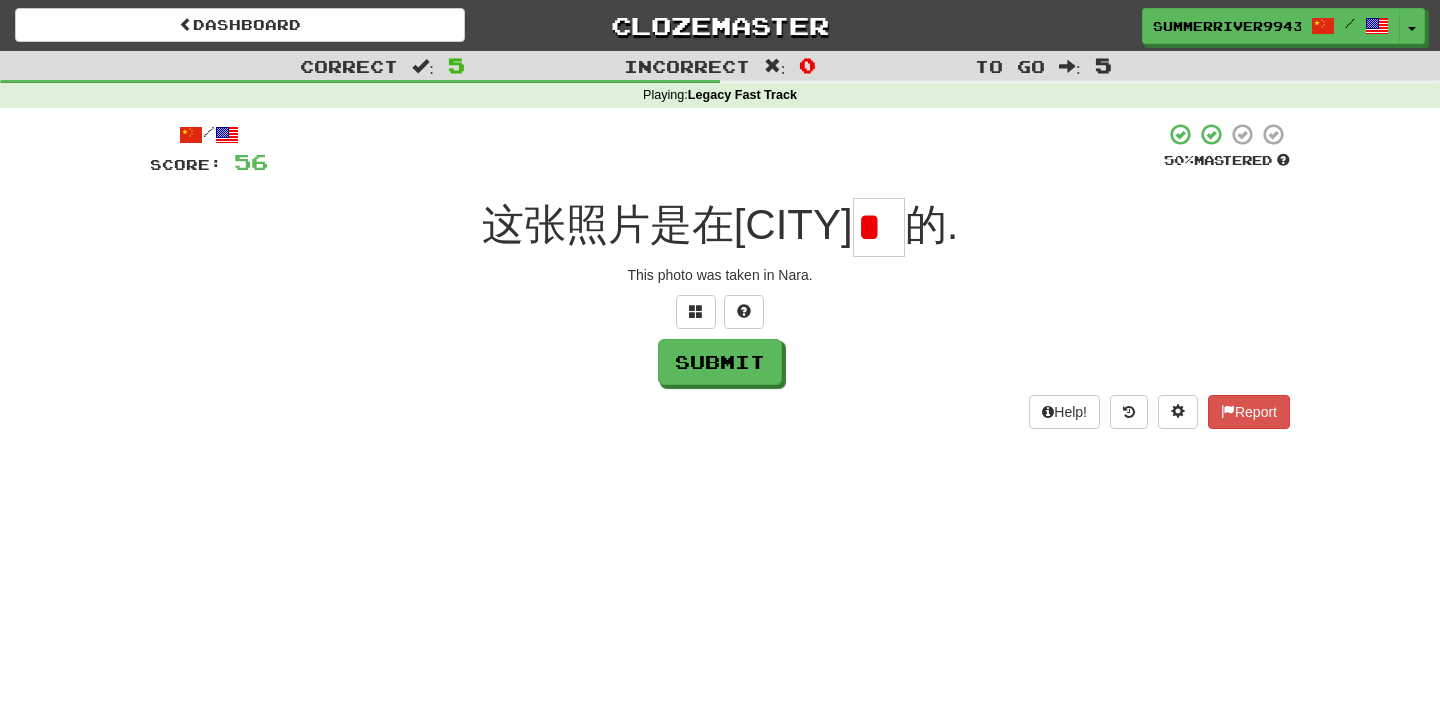 scroll, scrollTop: 0, scrollLeft: 0, axis: both 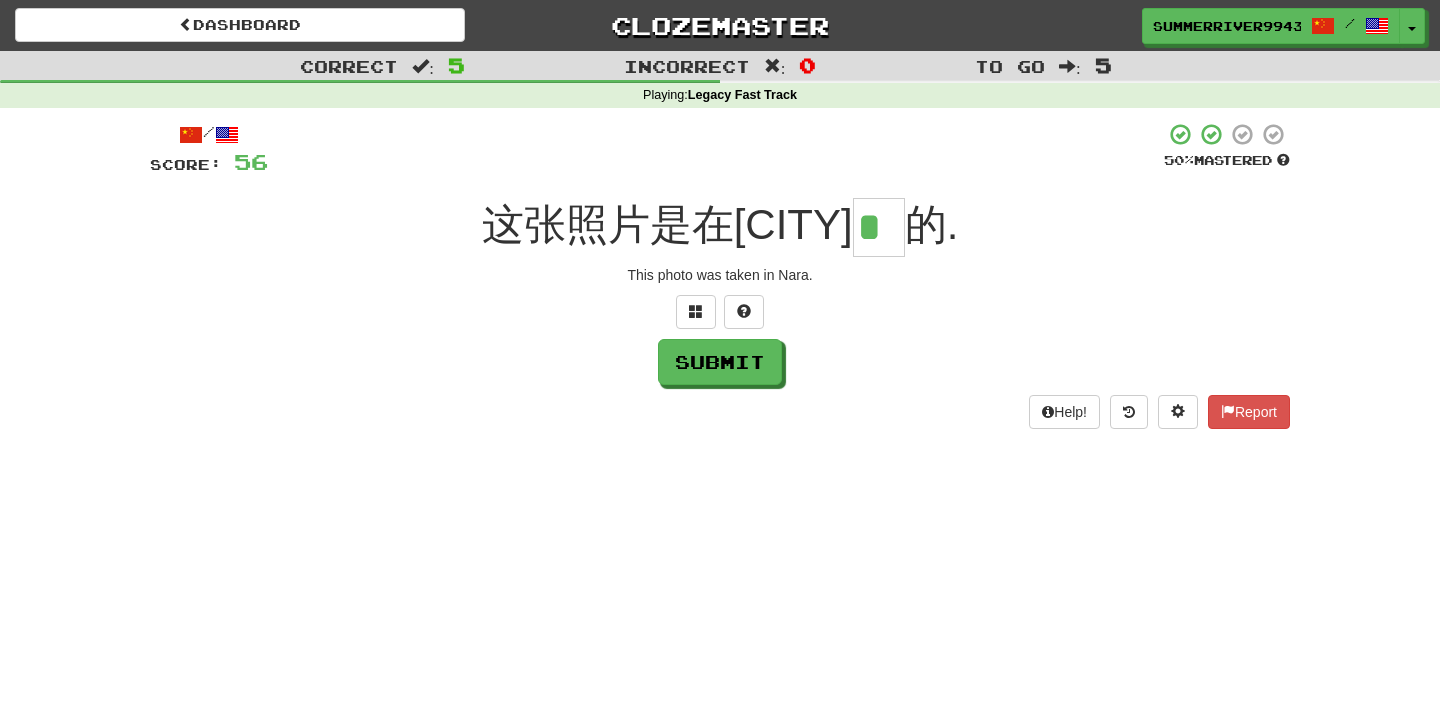 type on "*" 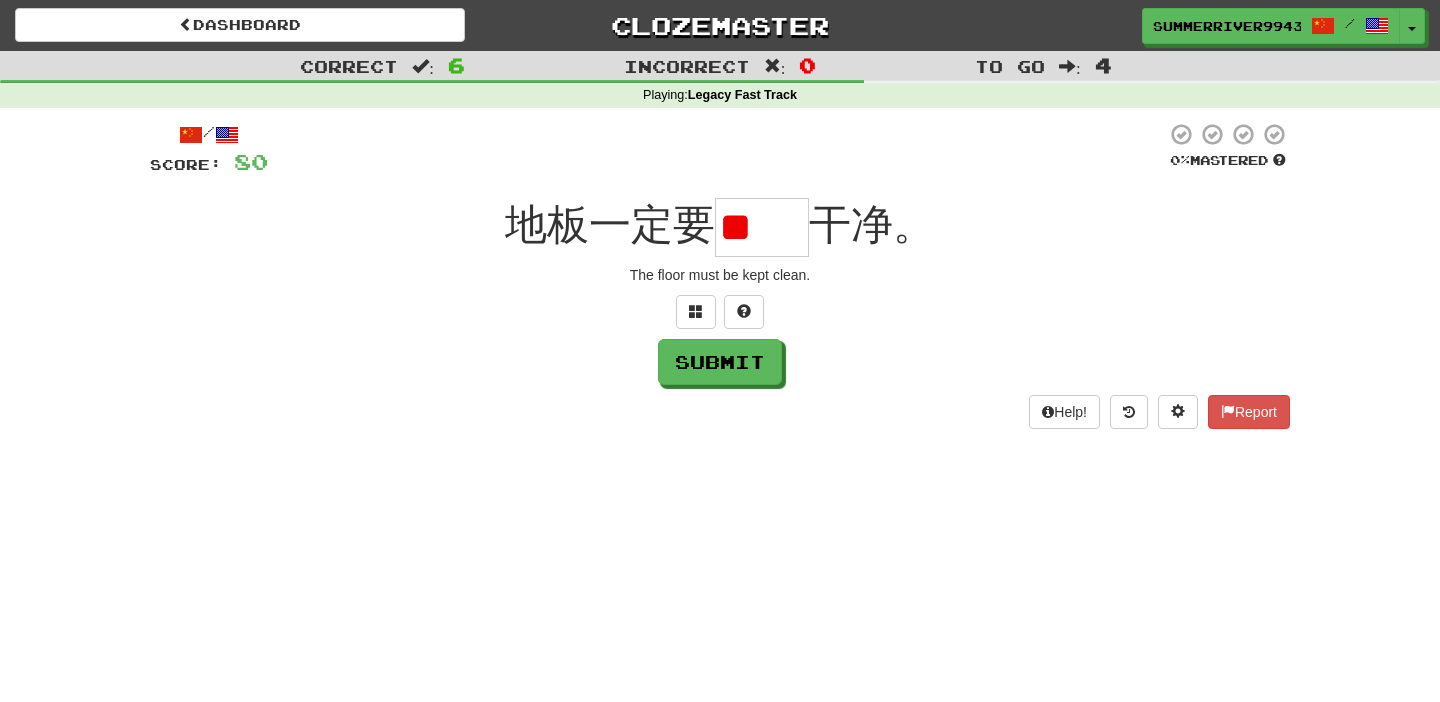 scroll, scrollTop: 0, scrollLeft: 0, axis: both 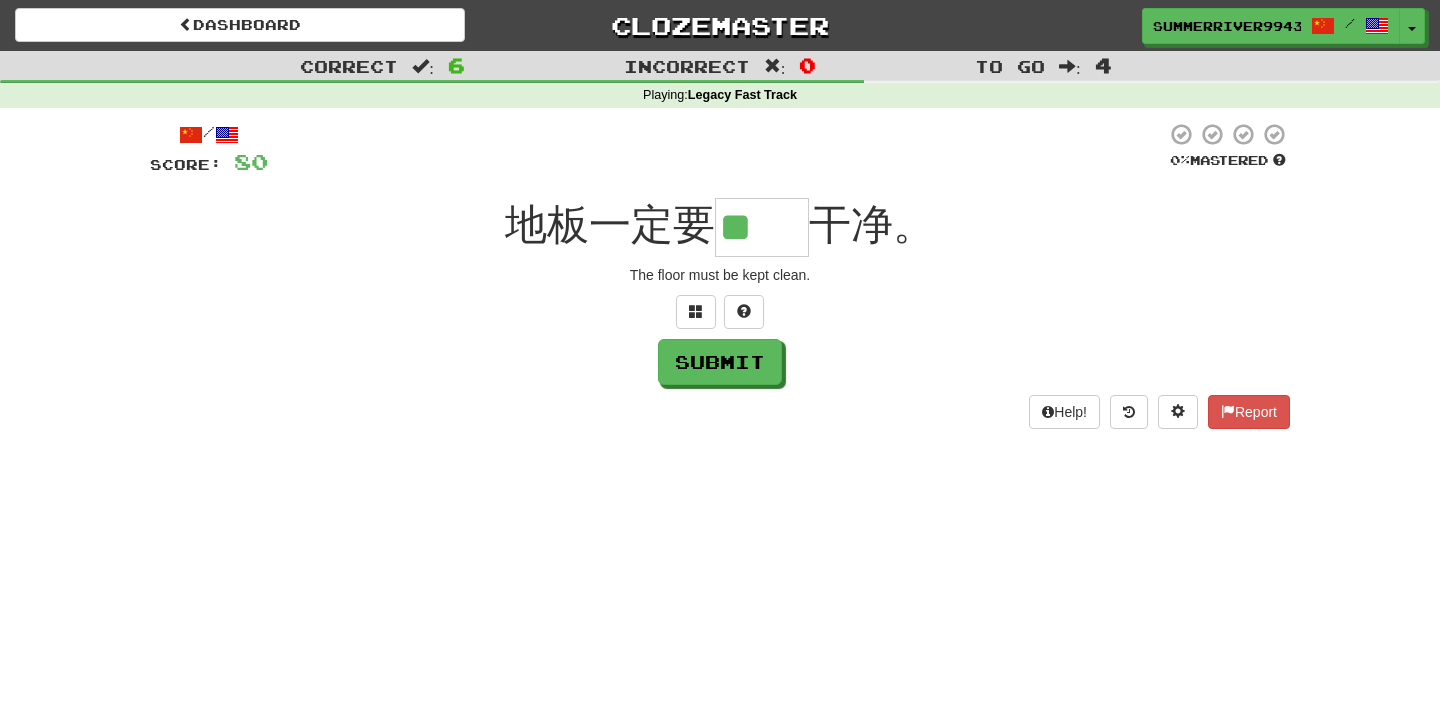 type on "**" 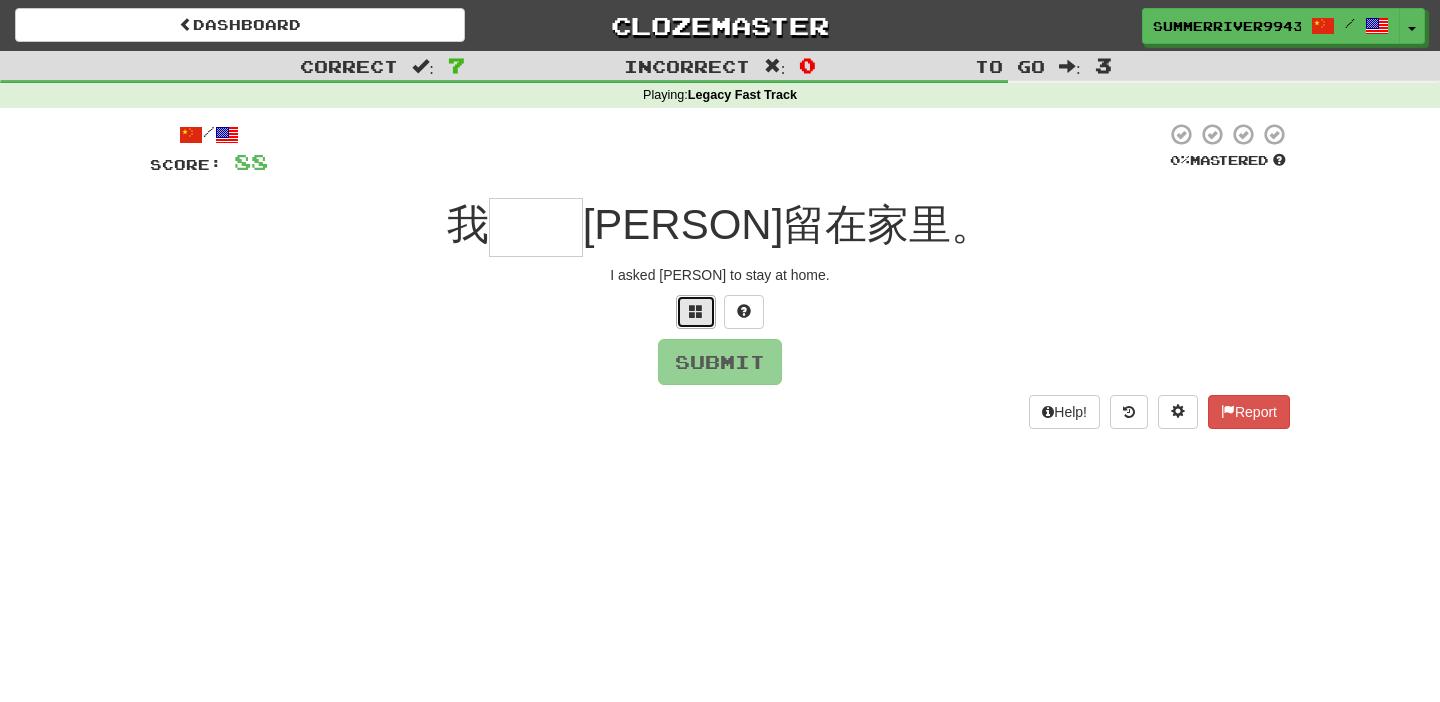 click at bounding box center (696, 312) 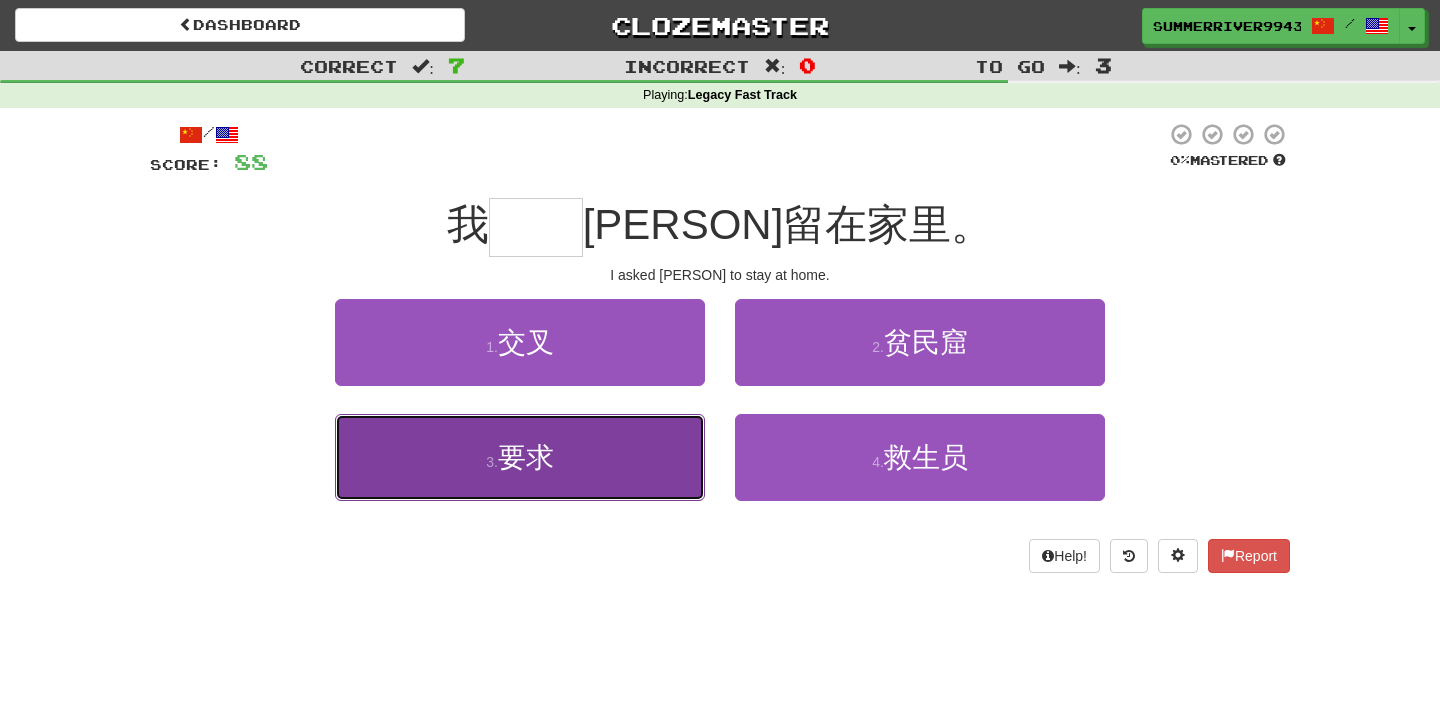 click on "3 .  要求" at bounding box center (520, 457) 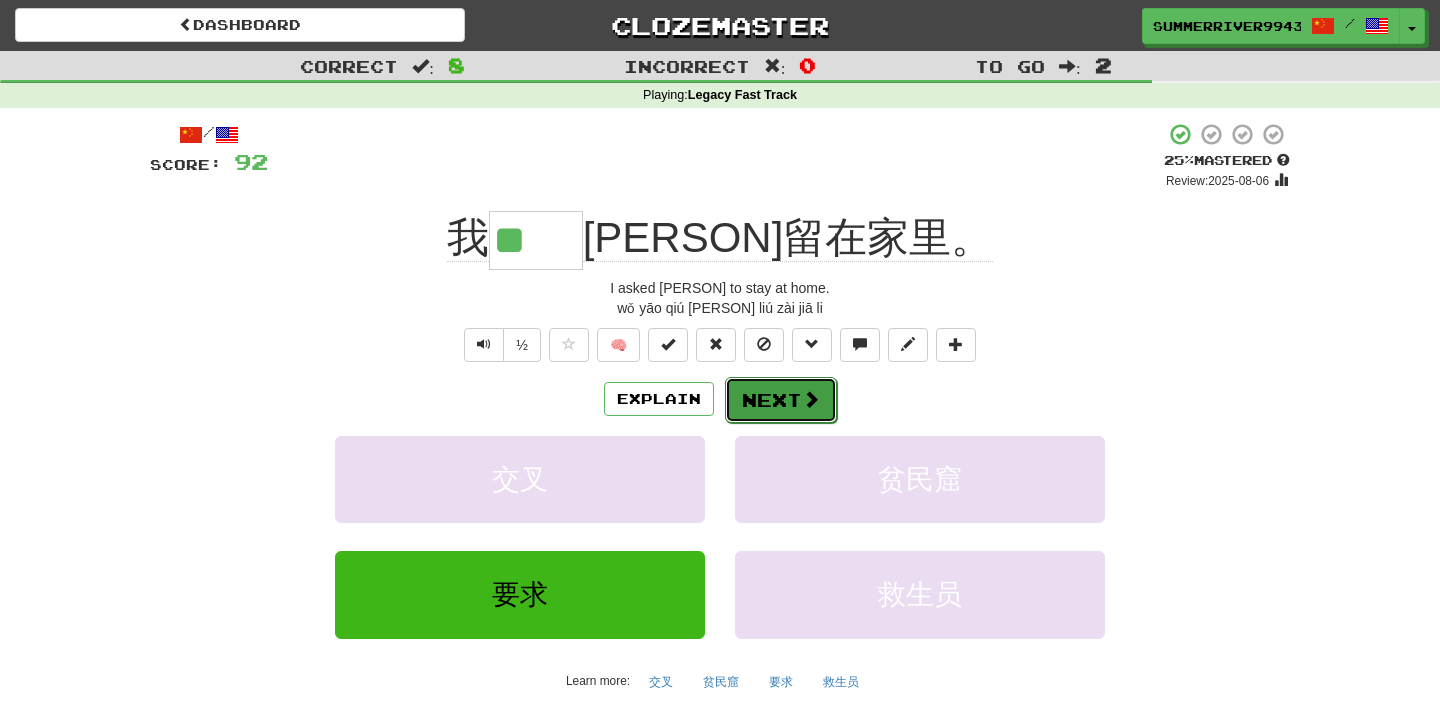 click on "Next" at bounding box center [781, 400] 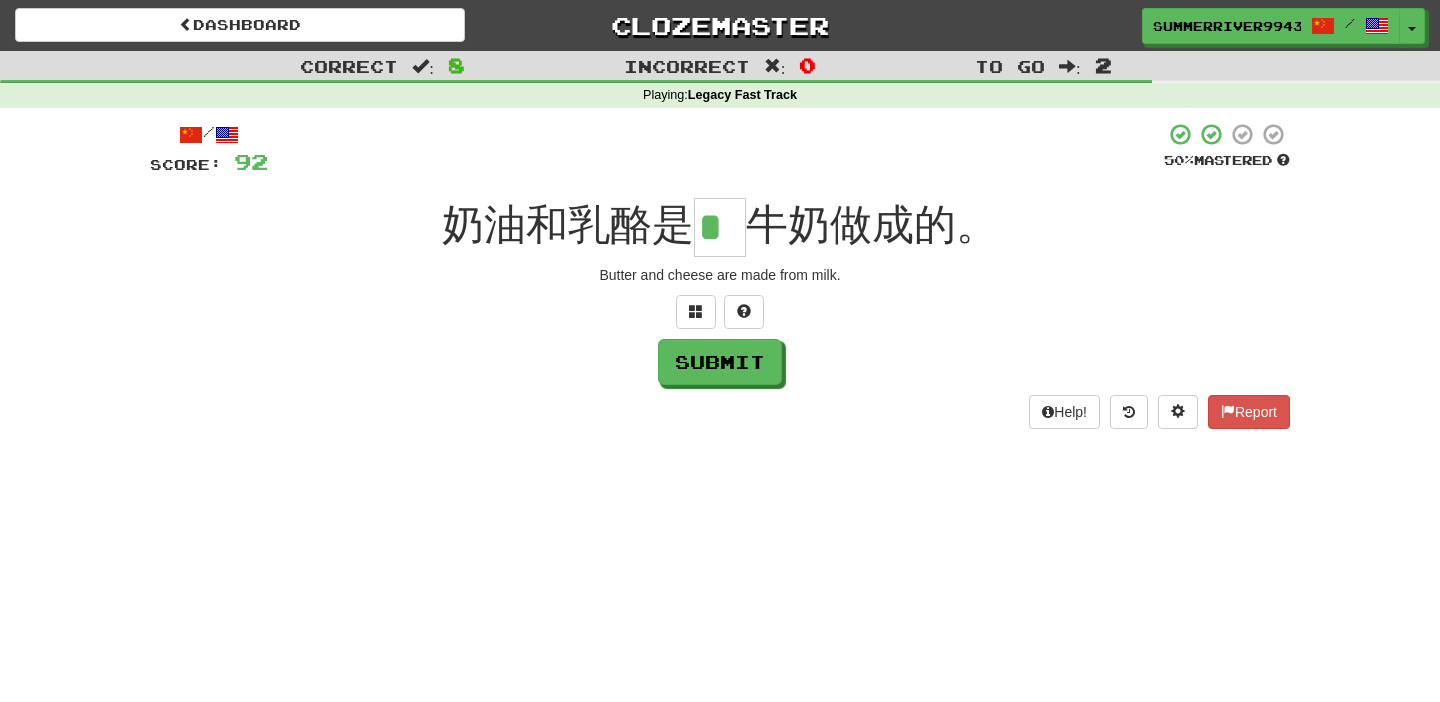 scroll, scrollTop: 0, scrollLeft: 0, axis: both 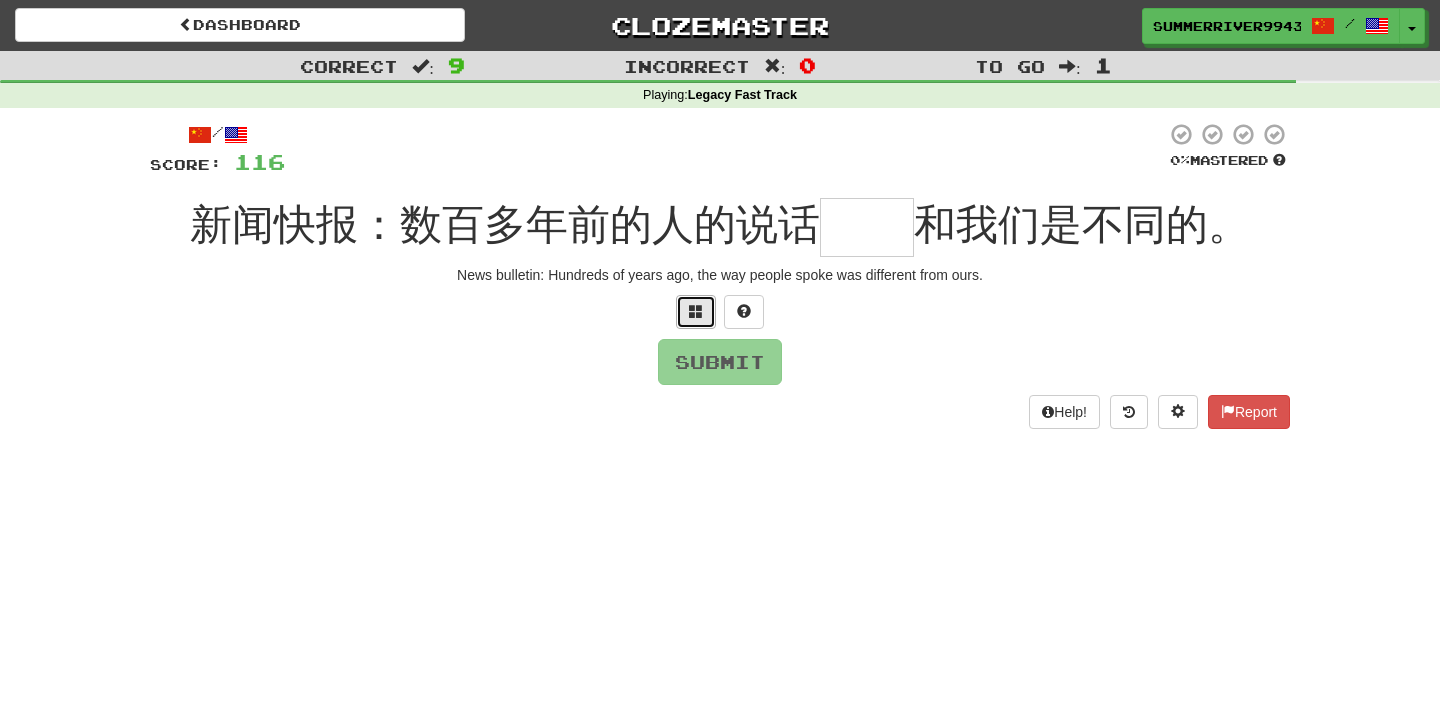 click at bounding box center (696, 311) 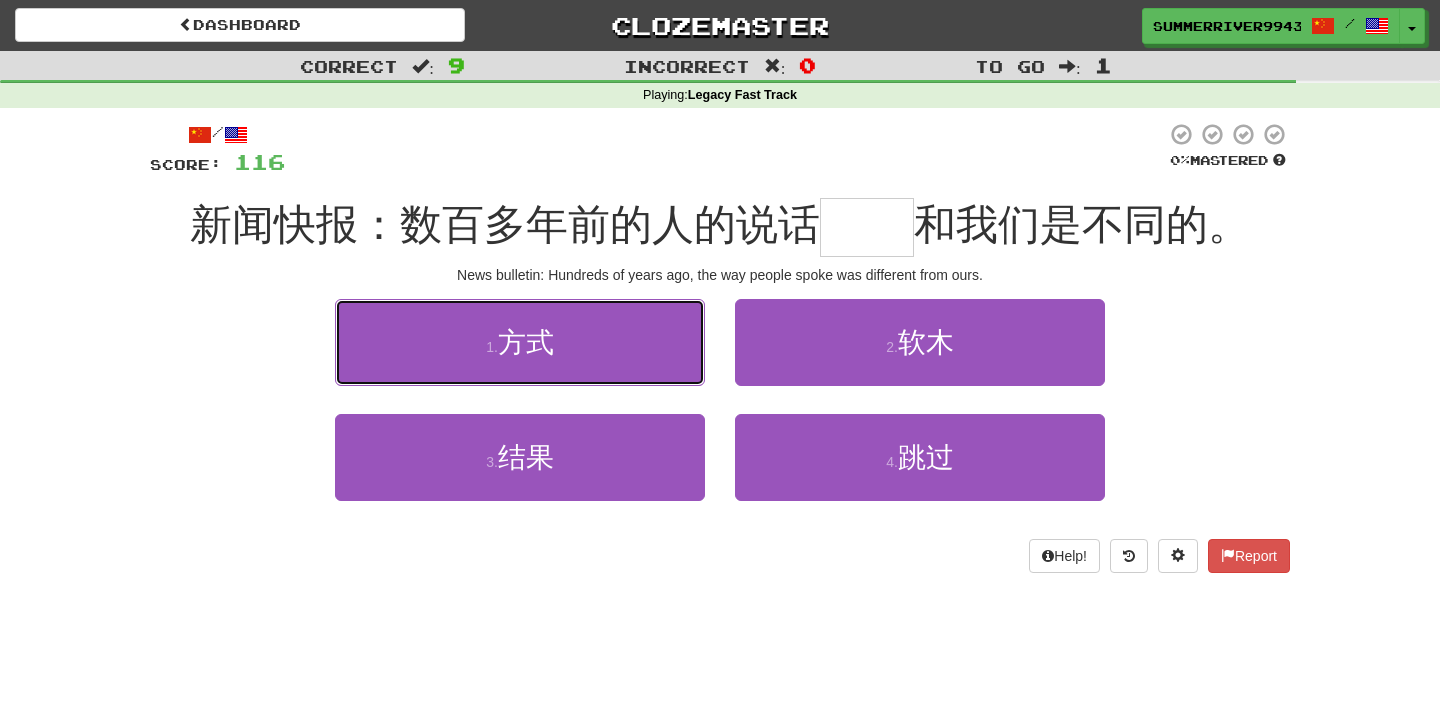click on "1 .  方式" at bounding box center (520, 342) 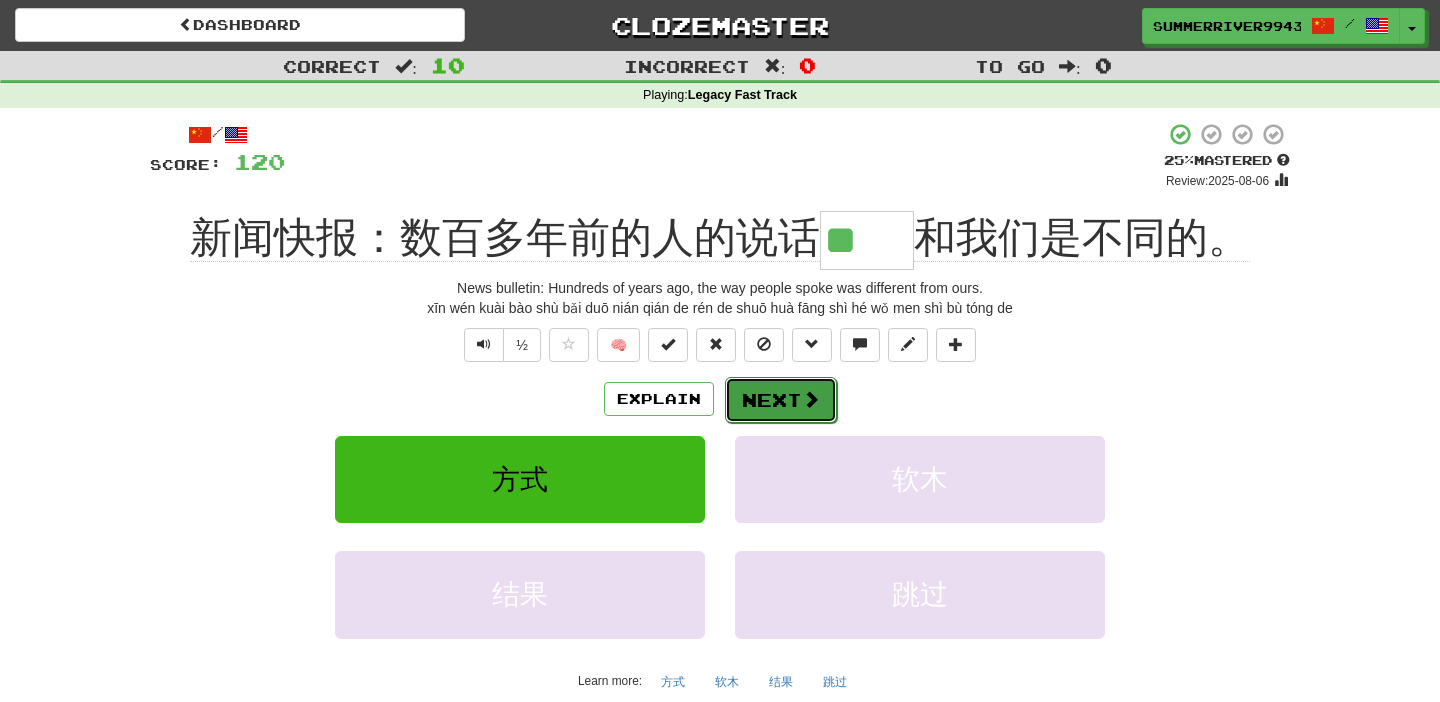 click on "Next" at bounding box center [781, 400] 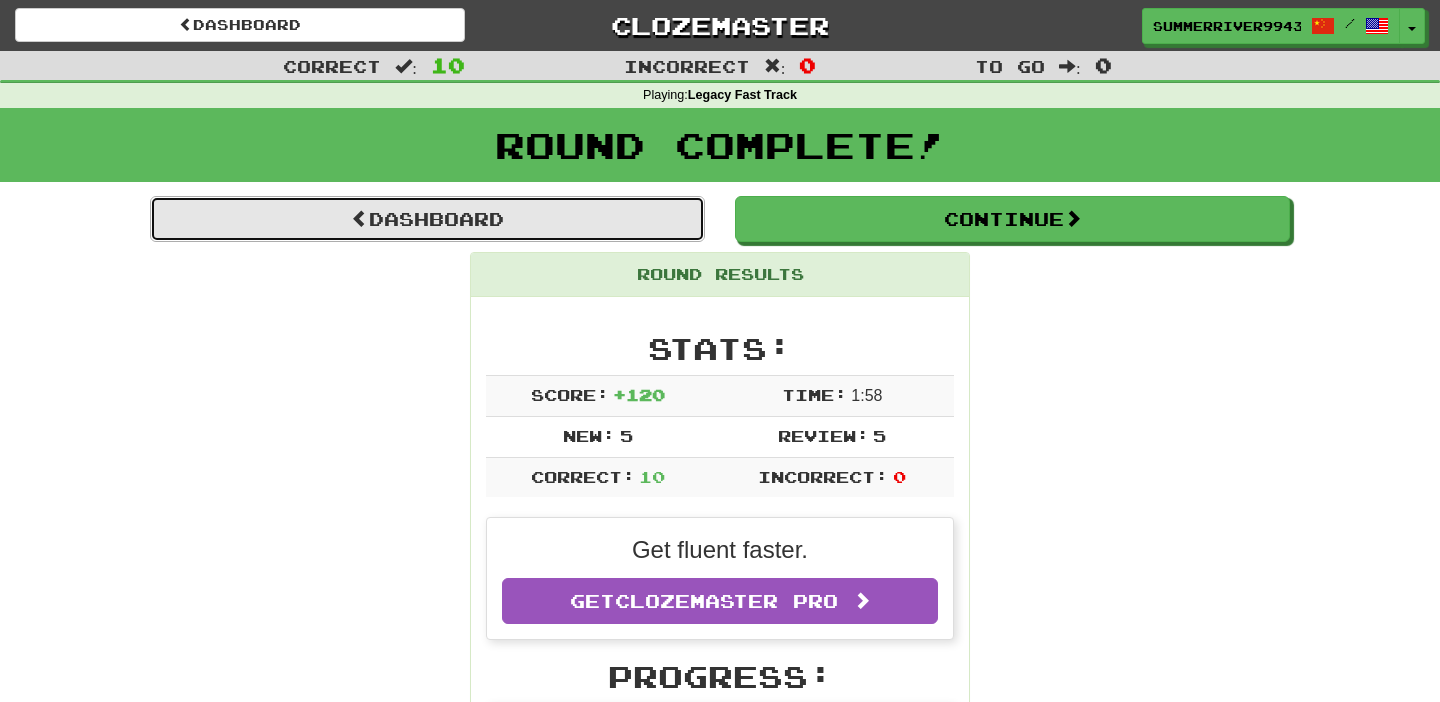 click on "Dashboard" at bounding box center [427, 219] 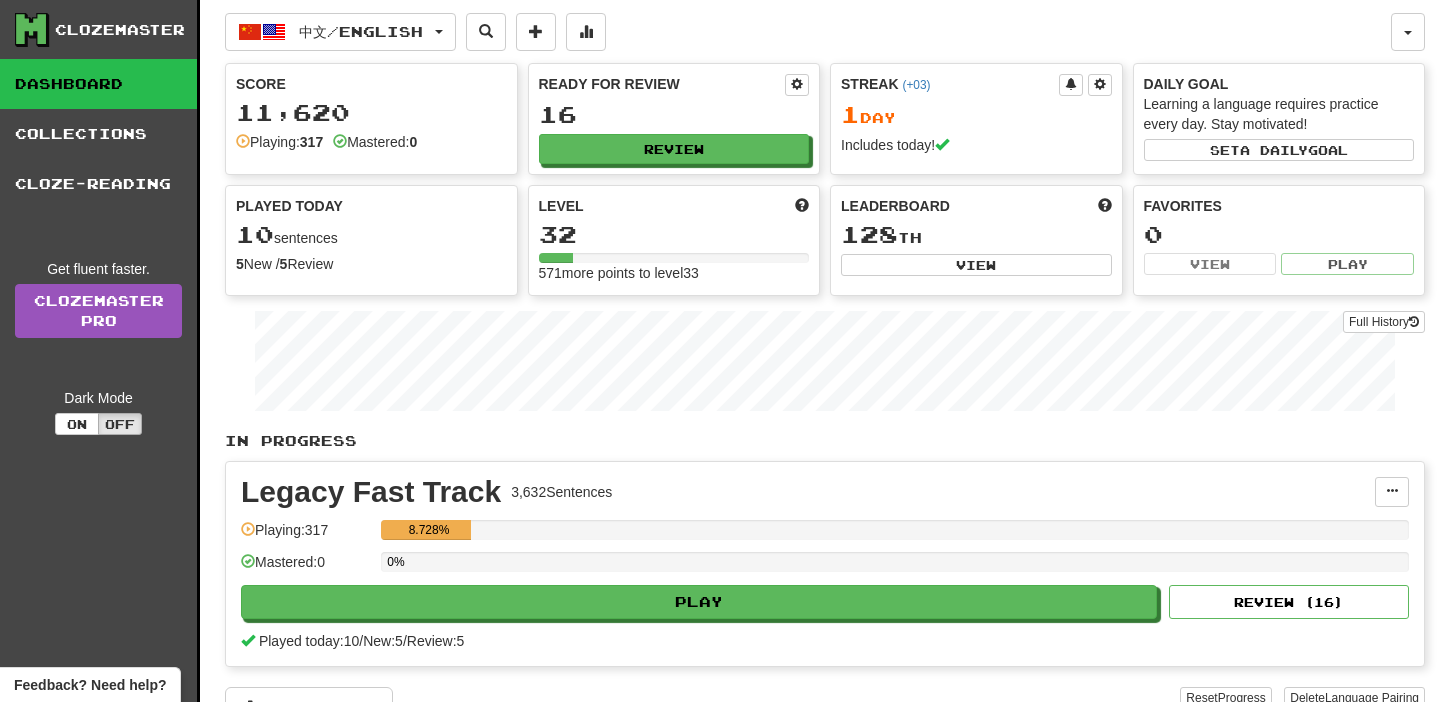 scroll, scrollTop: 0, scrollLeft: 0, axis: both 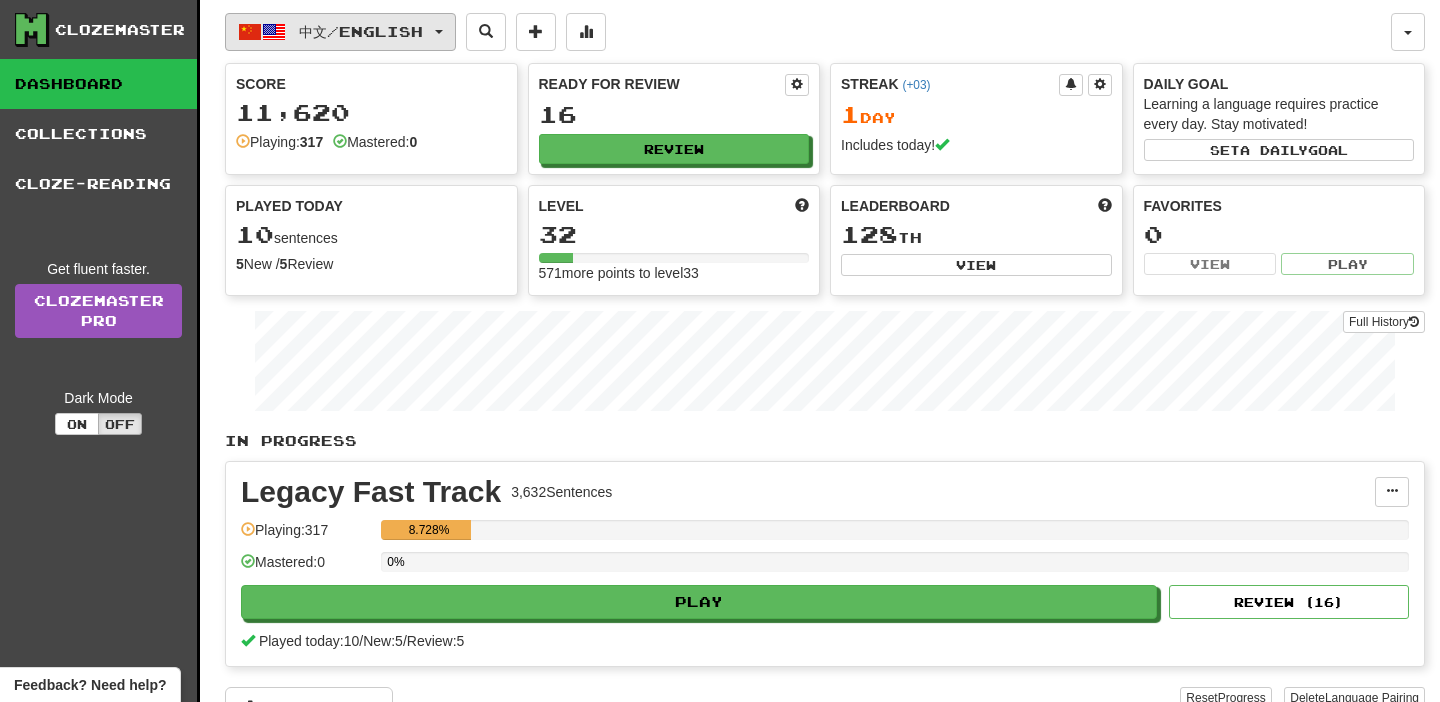 click on "中文  /  English" at bounding box center (340, 32) 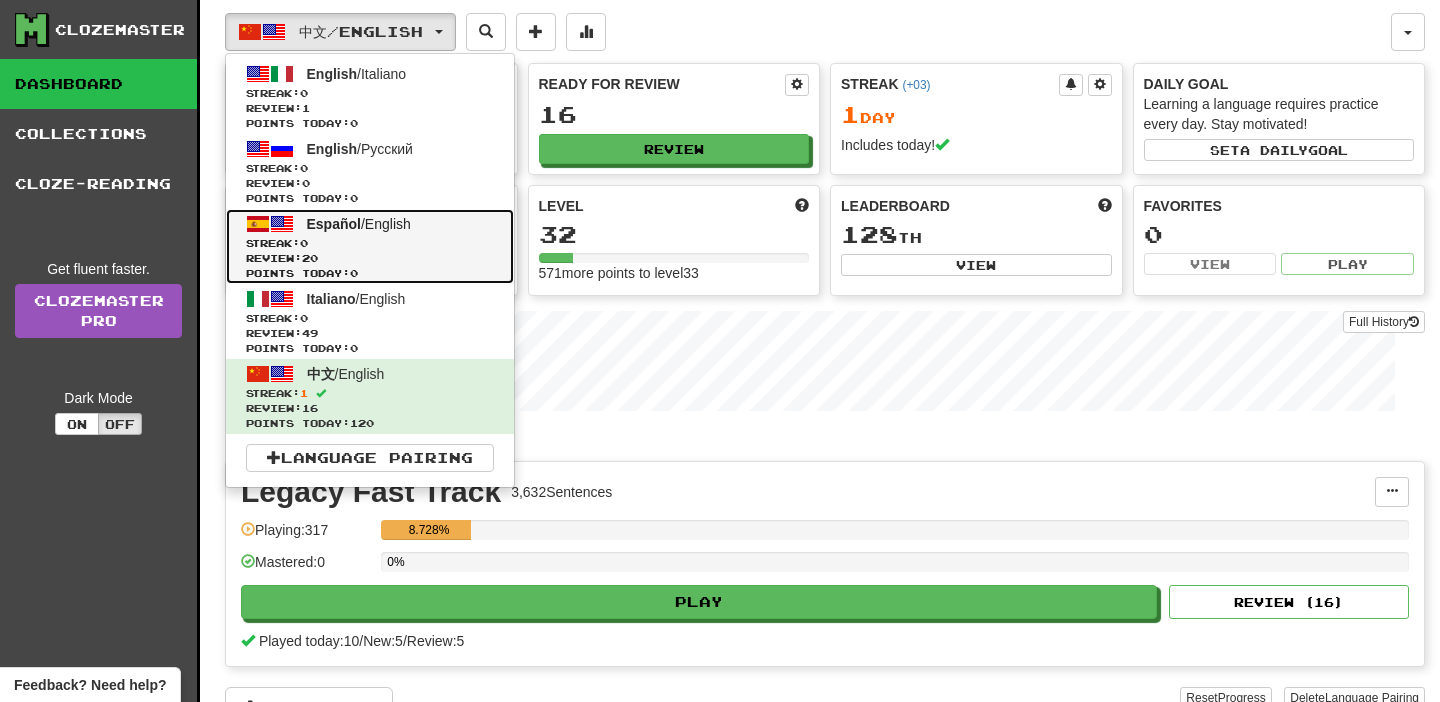click on "Español  /  English" at bounding box center (359, 224) 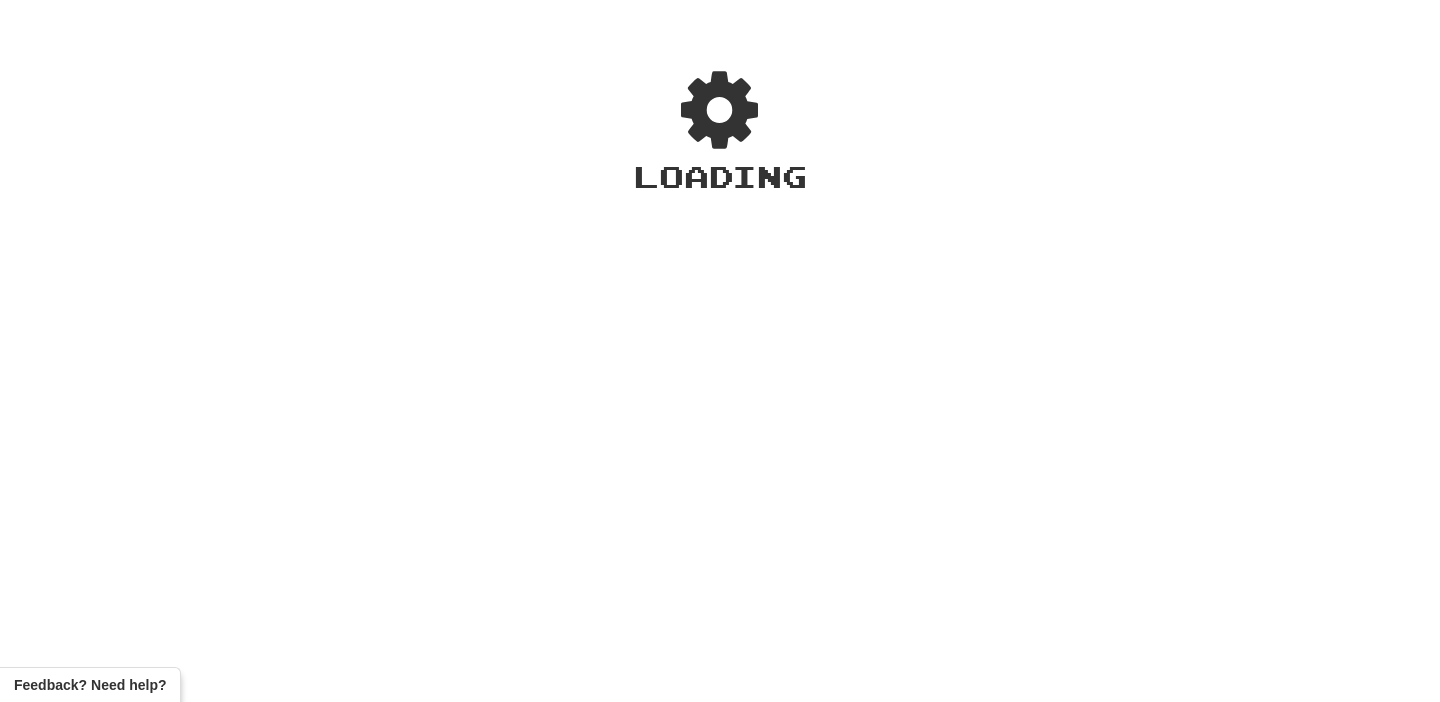 scroll, scrollTop: 0, scrollLeft: 0, axis: both 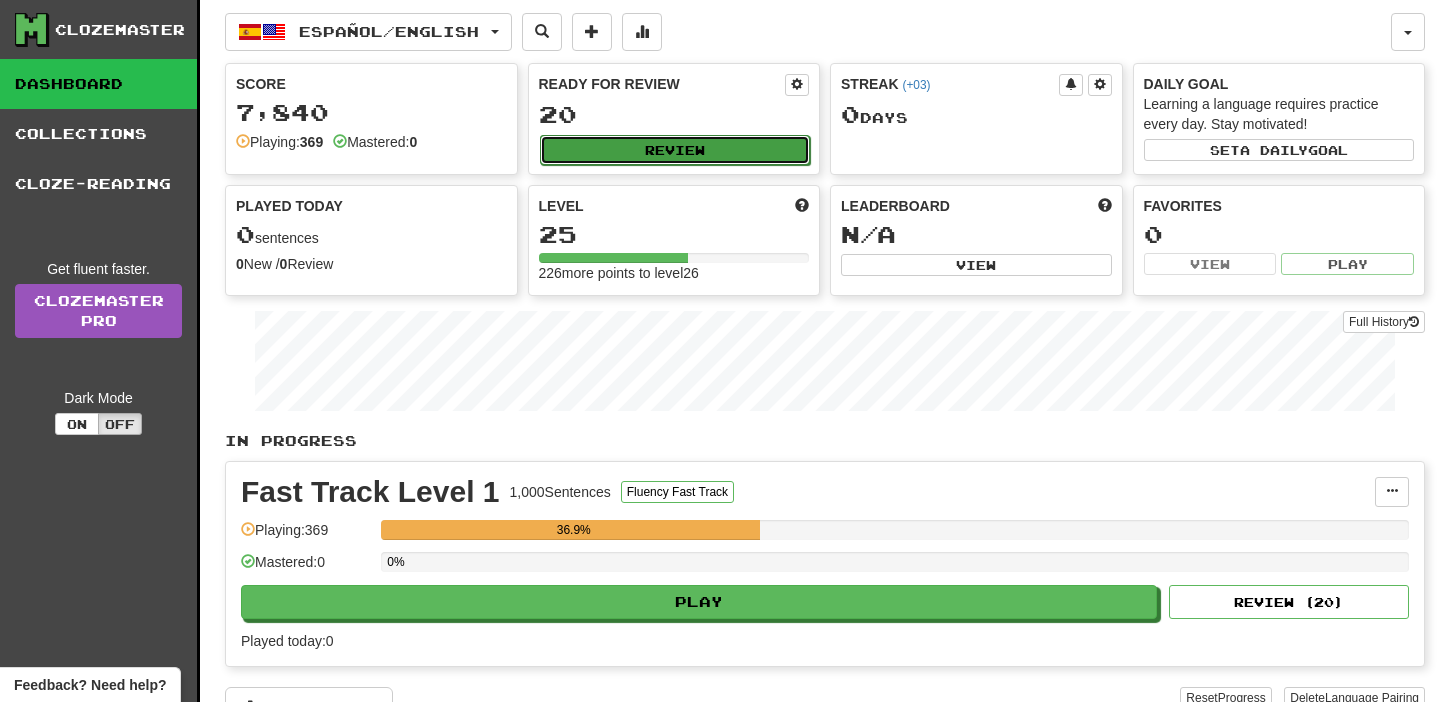 click on "Review" at bounding box center (675, 150) 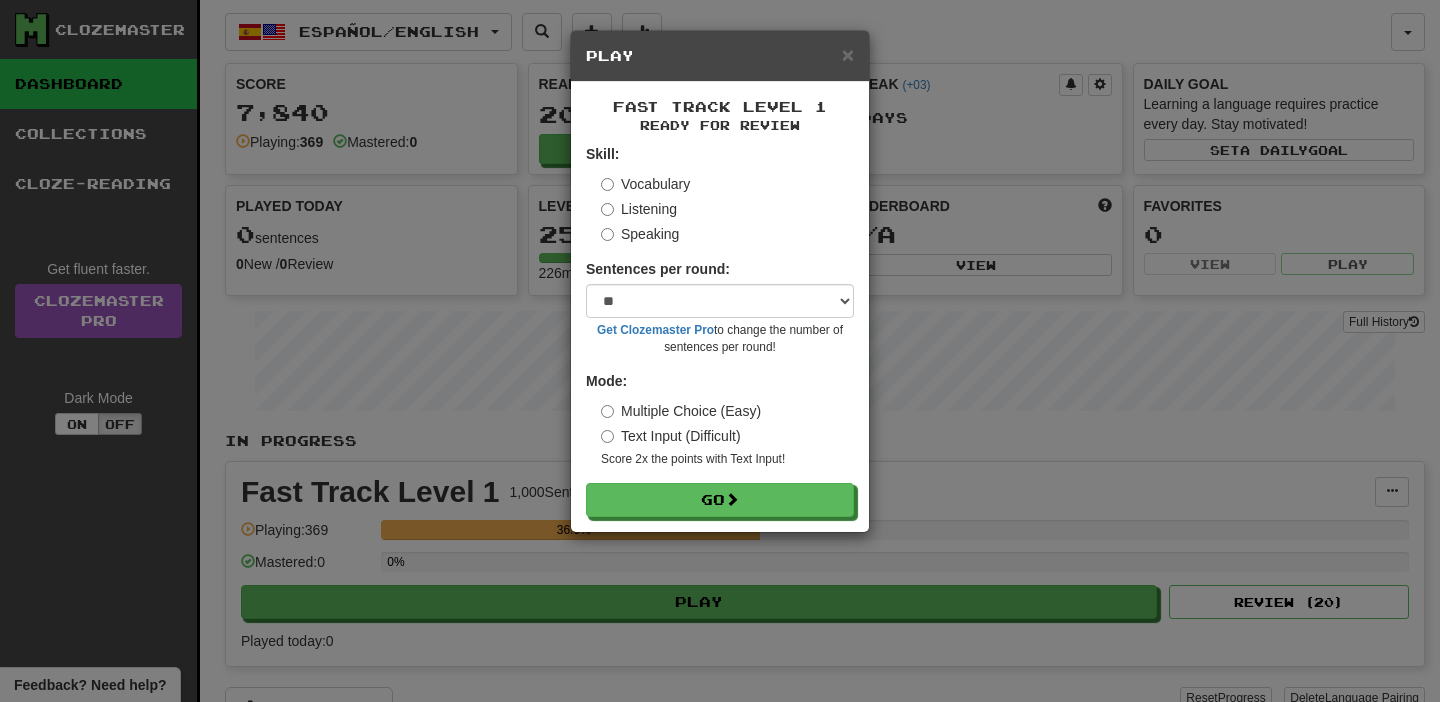click on "Listening" at bounding box center [639, 209] 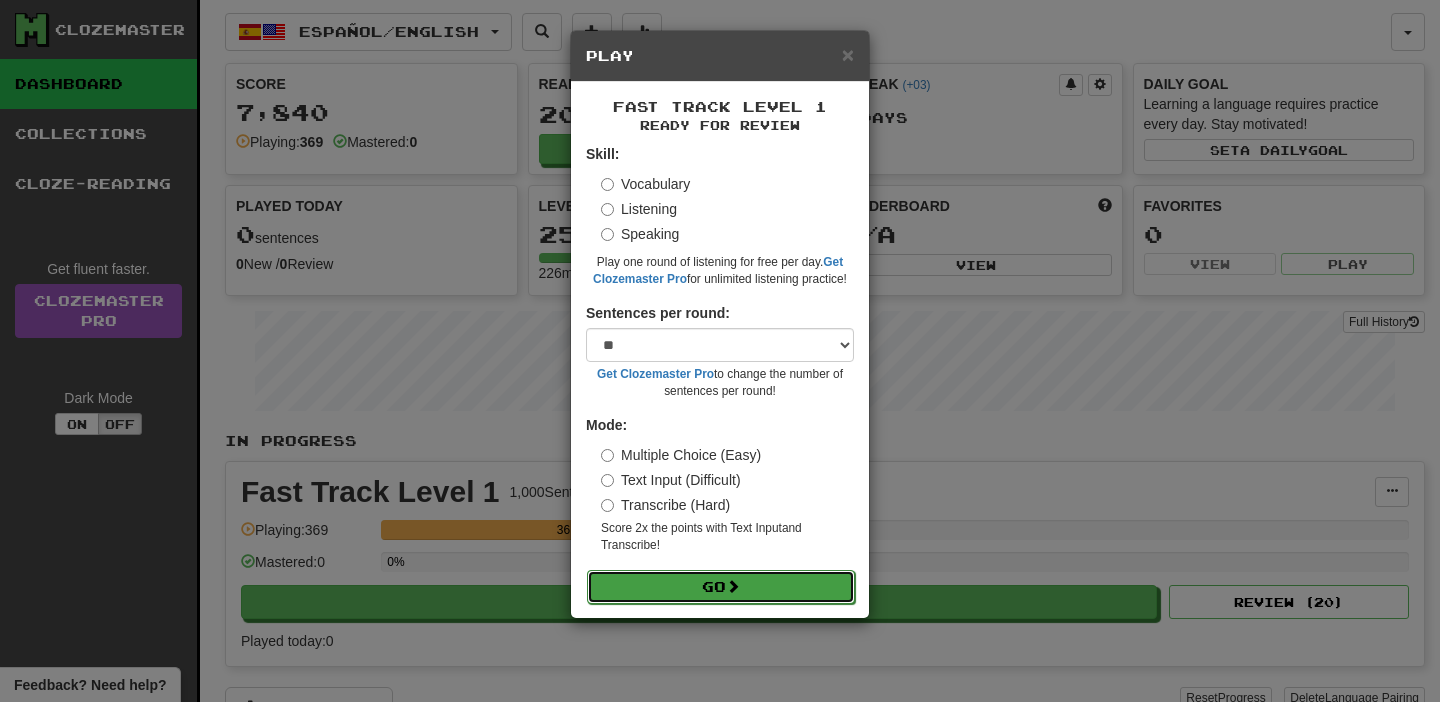 click at bounding box center (733, 586) 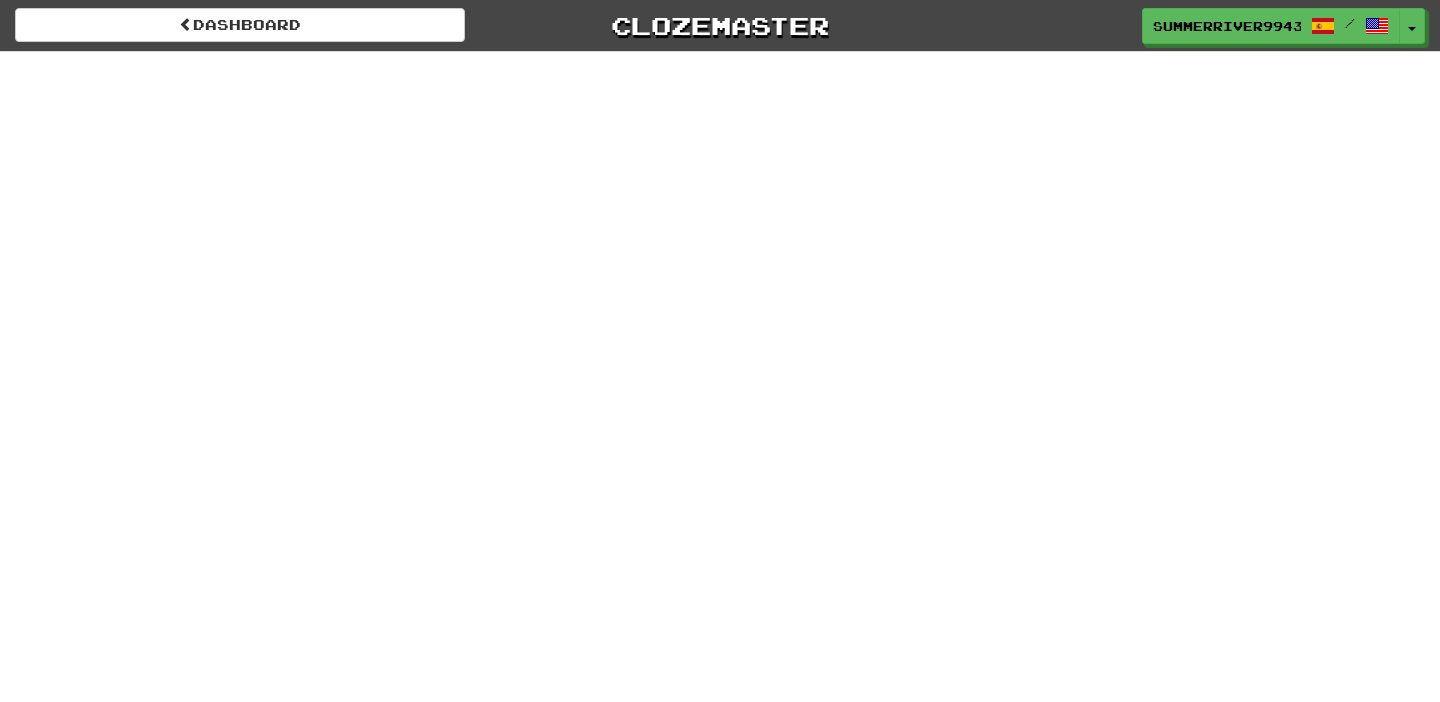 scroll, scrollTop: 0, scrollLeft: 0, axis: both 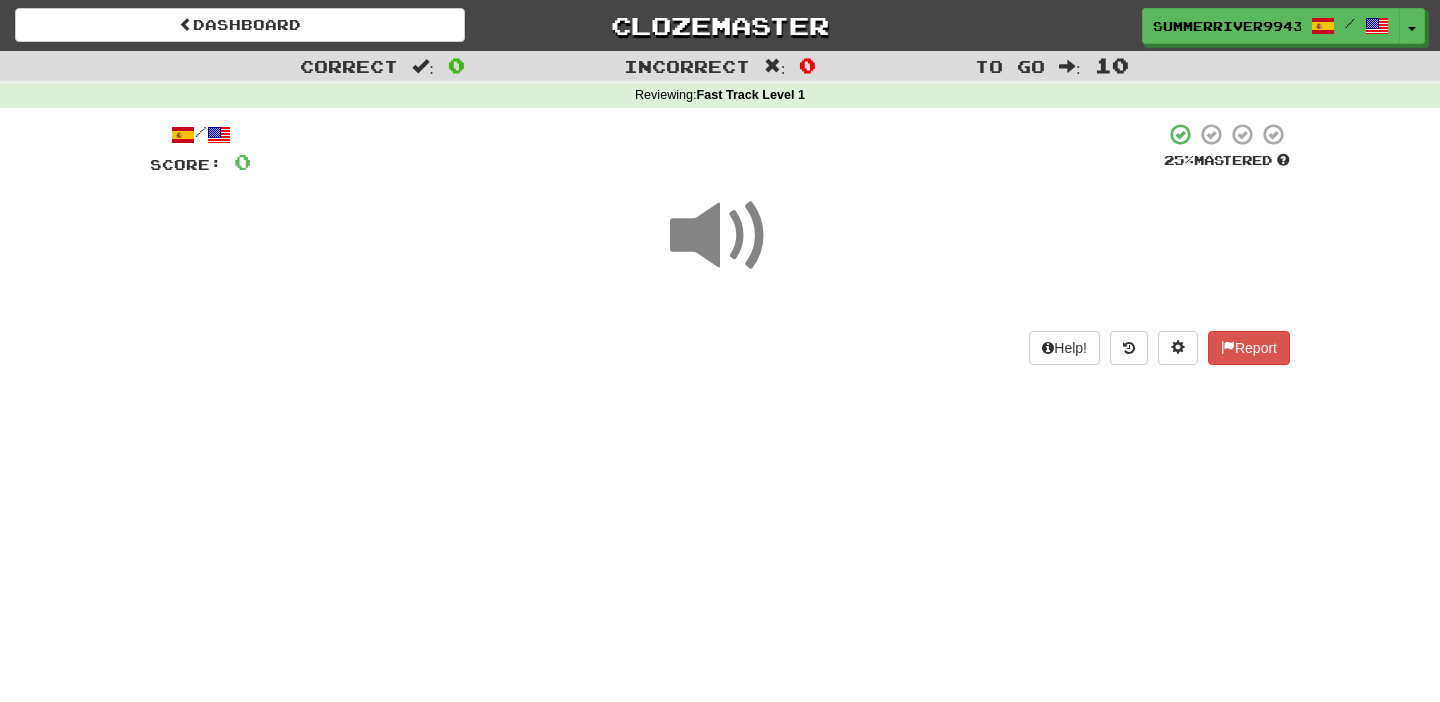 click on "Dashboard
Clozemaster
SummerRiver9943
/
Toggle Dropdown
Dashboard
Leaderboard
Activity Feed
Notifications
Profile
Discussions
English
/
Italiano
Streak:
0
Review:
1
Points Today: 0
English
/
Русский
Streak:
0
Review:
0
Points Today: 0
Español
/
English
Streak:
0
Review:
20
Points Today: 0
Italiano
/
English
Streak:
0
Review:
49
Points Today: 0
中文
/
English
Streak:
1
Review:
16
Points Today: 120
Languages
Account
Logout
SummerRiver9943
/
Toggle Dropdown
Dashboard
Leaderboard
Activity Feed
Notifications
Profile
Discussions" at bounding box center [720, 351] 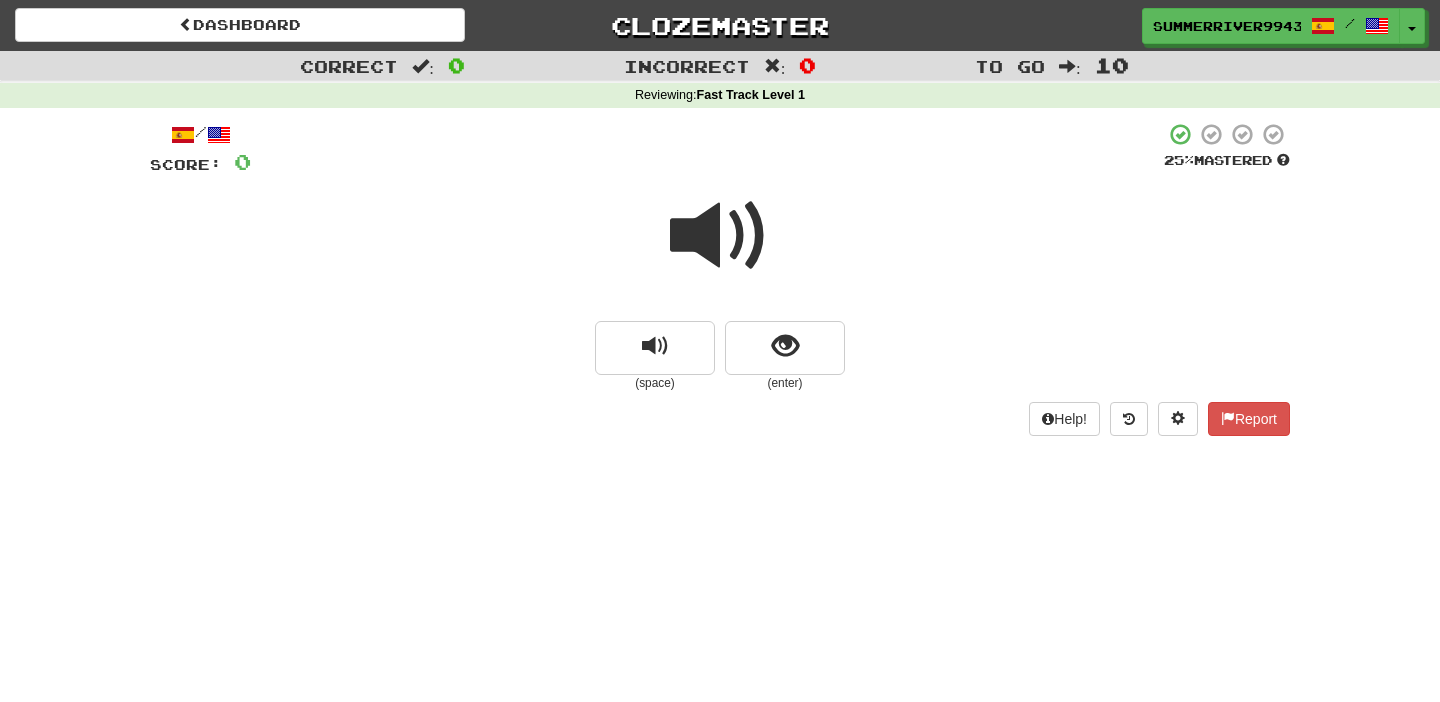 click at bounding box center [720, 236] 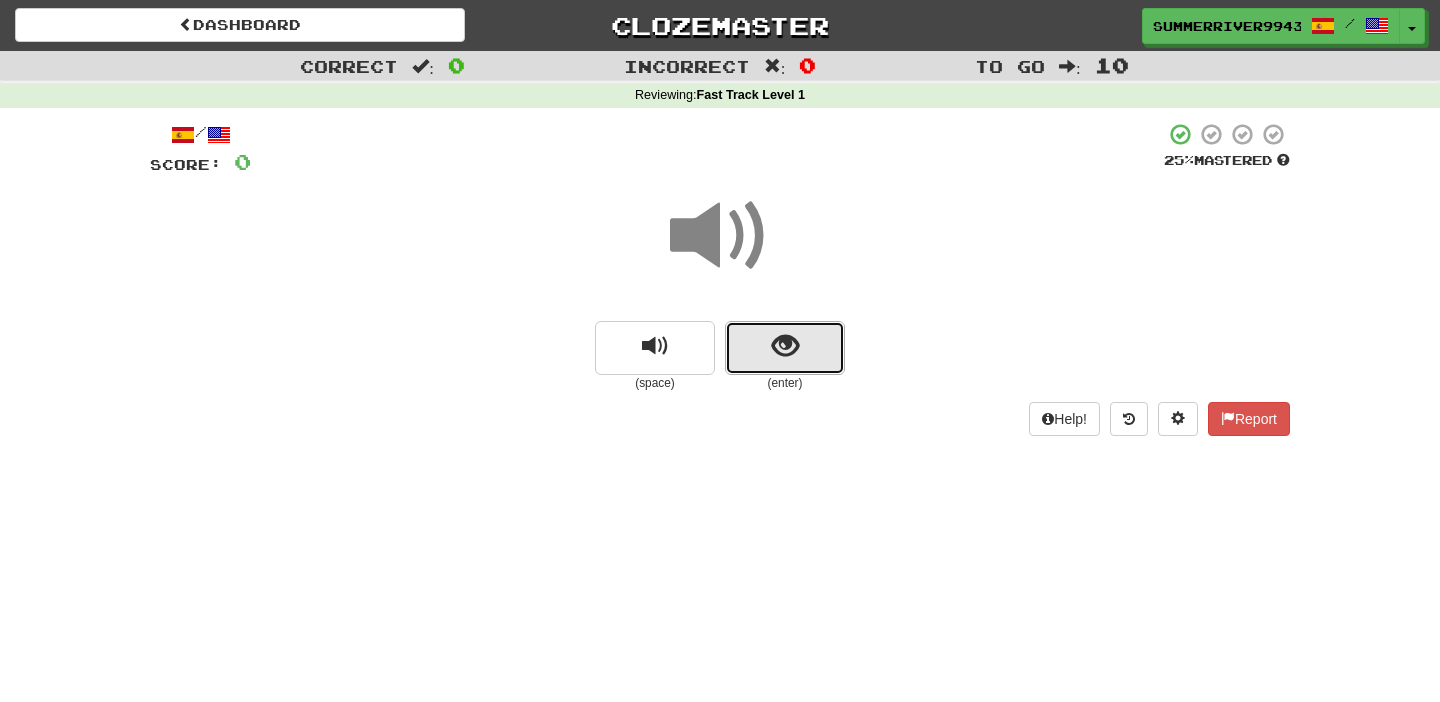 click at bounding box center [785, 348] 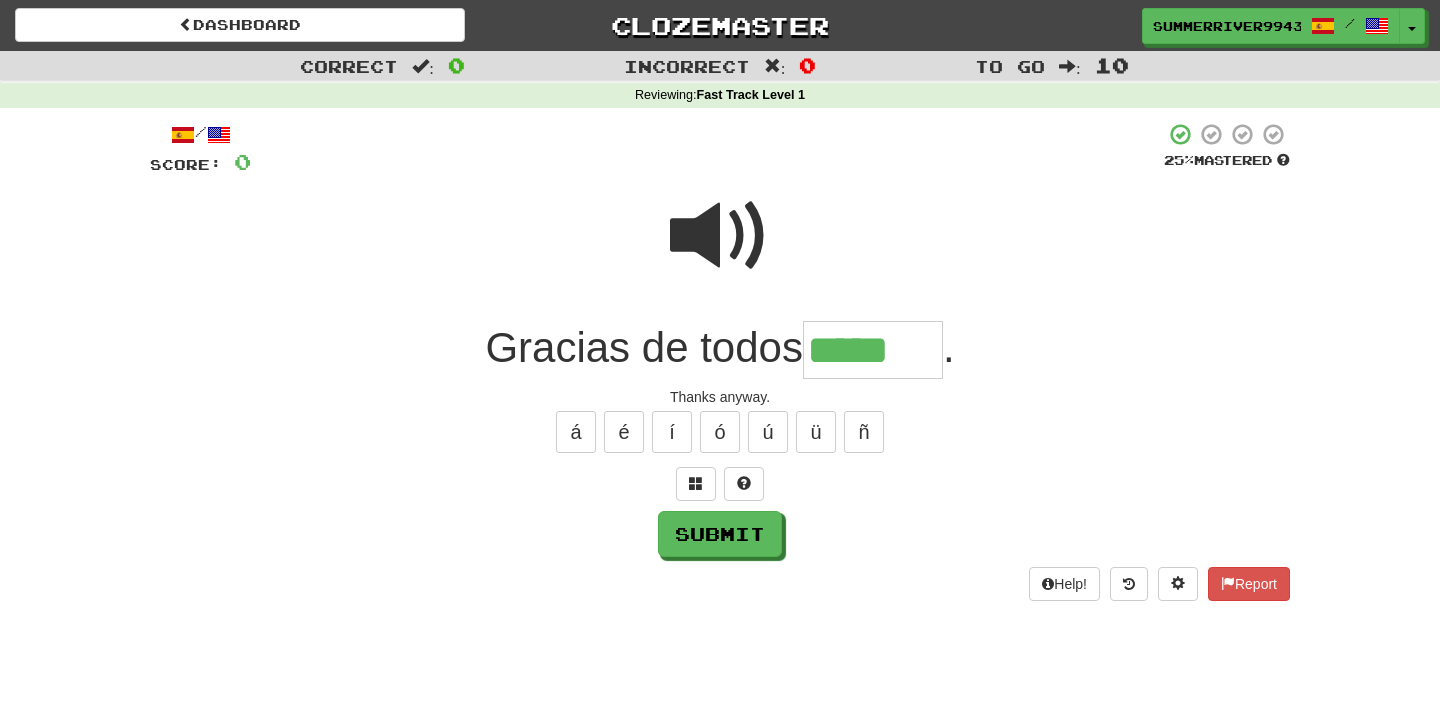 type on "*****" 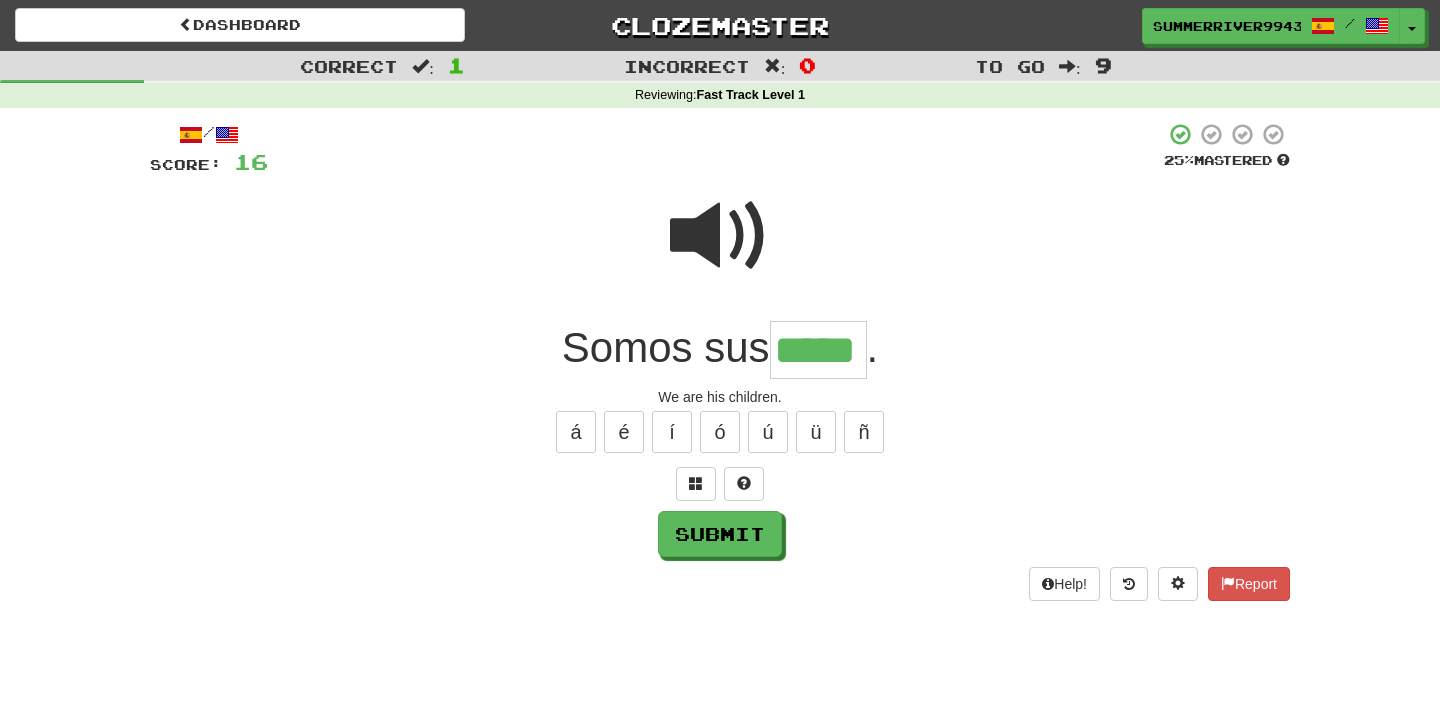 type on "*****" 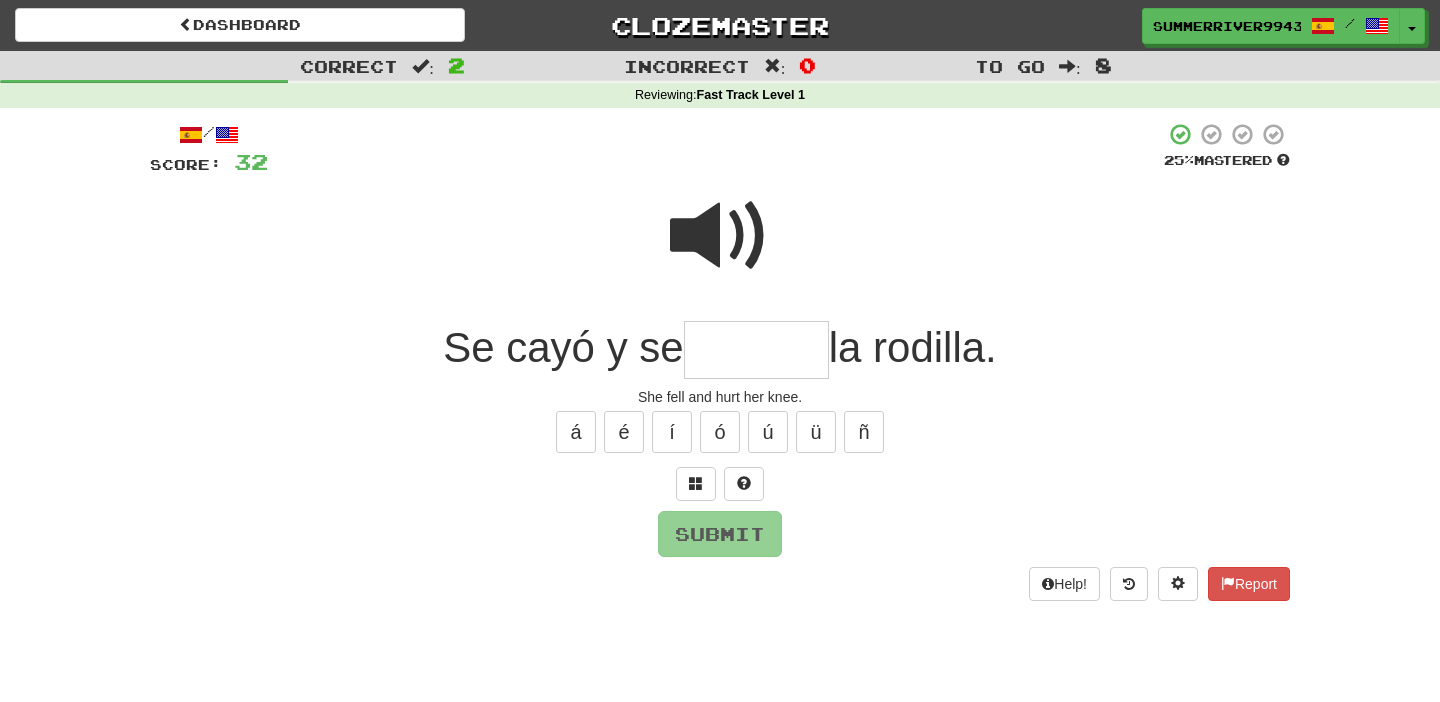 click at bounding box center (720, 236) 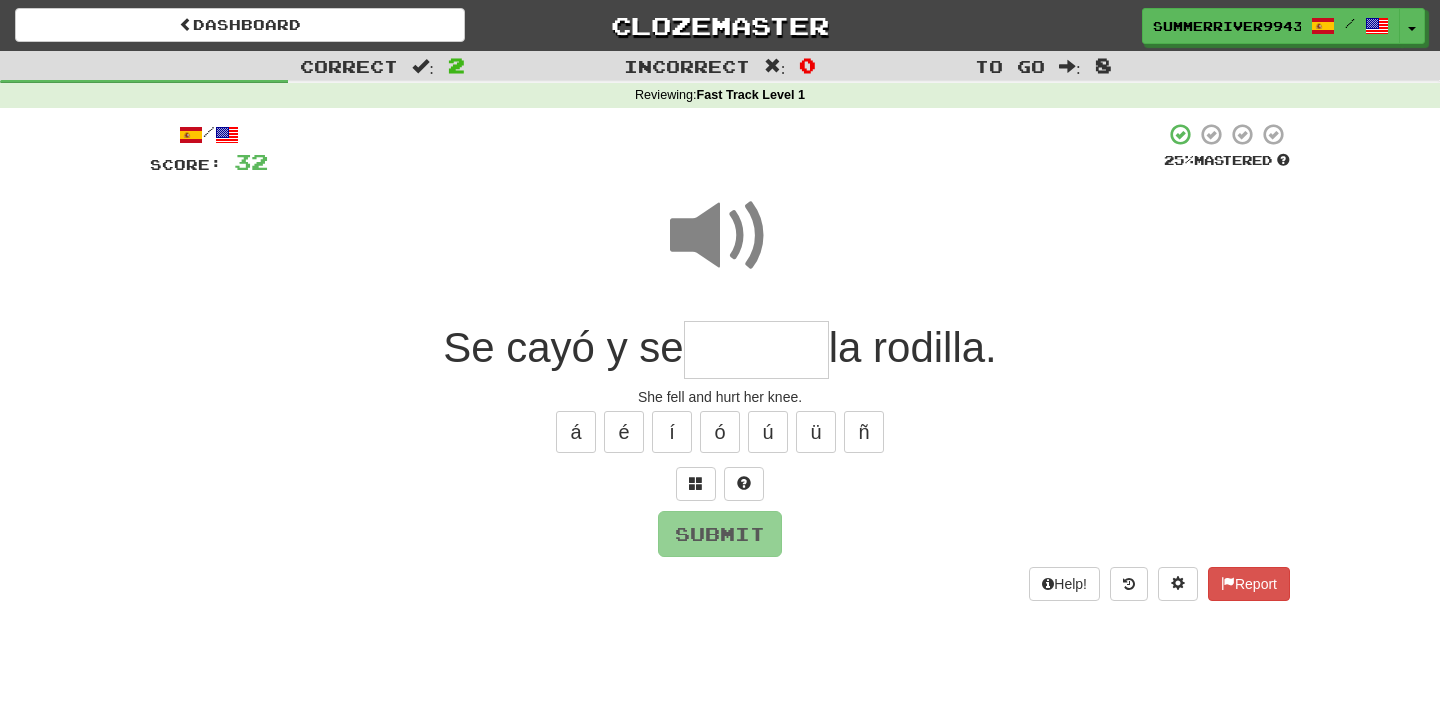 click at bounding box center (756, 350) 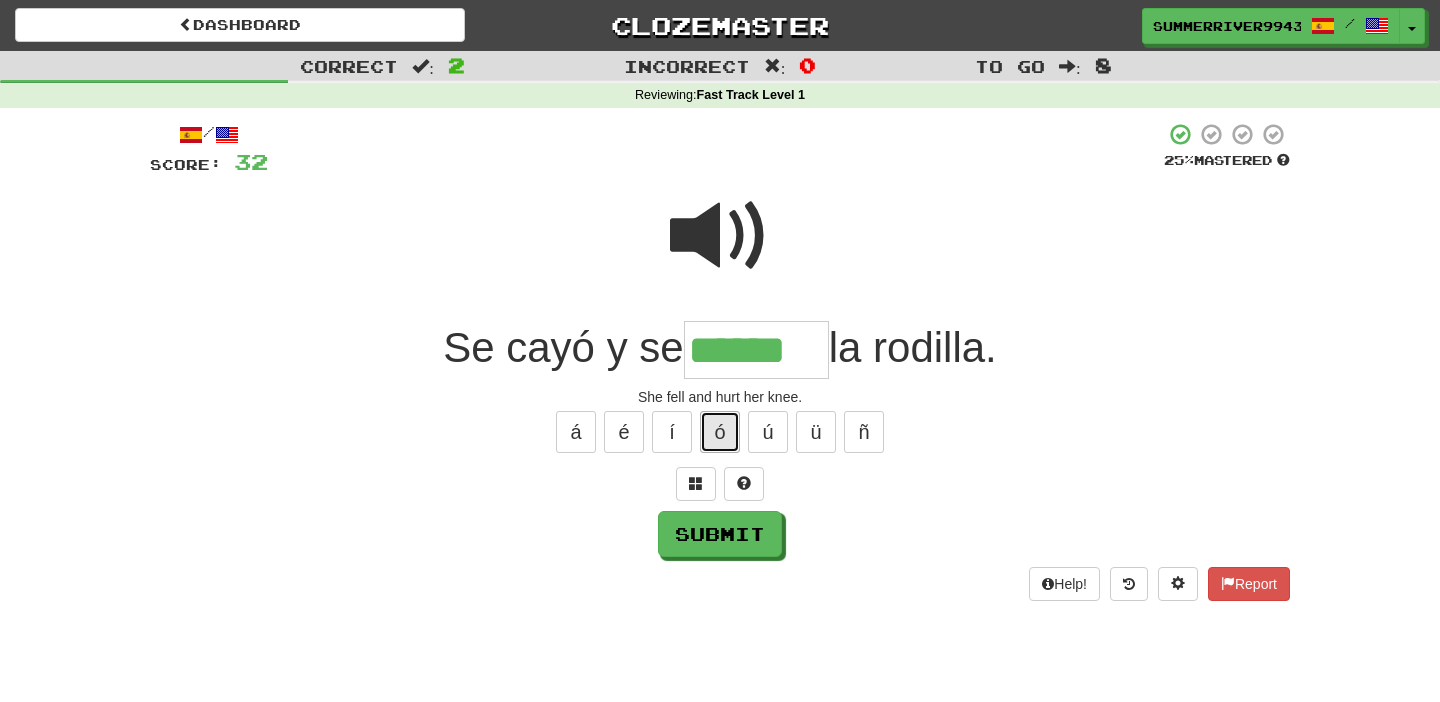 click on "ó" at bounding box center (720, 432) 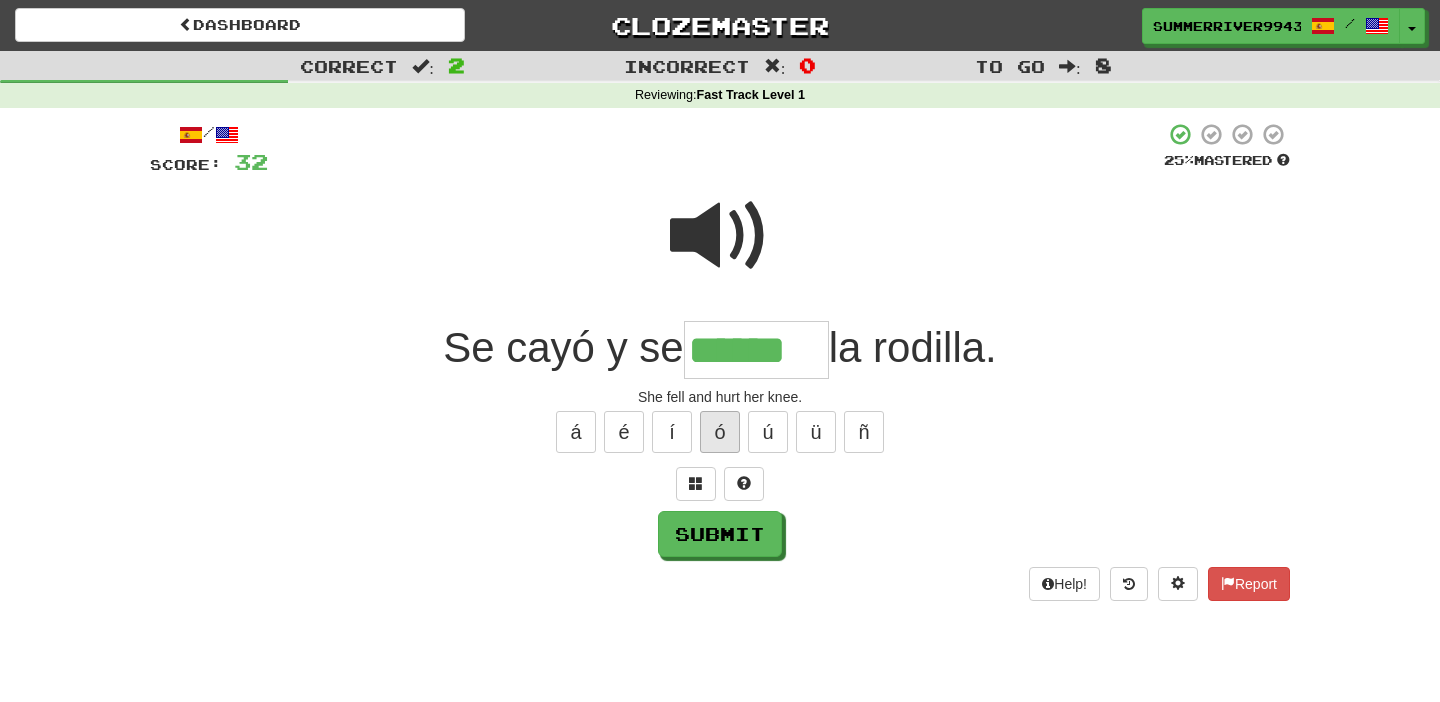 type on "*******" 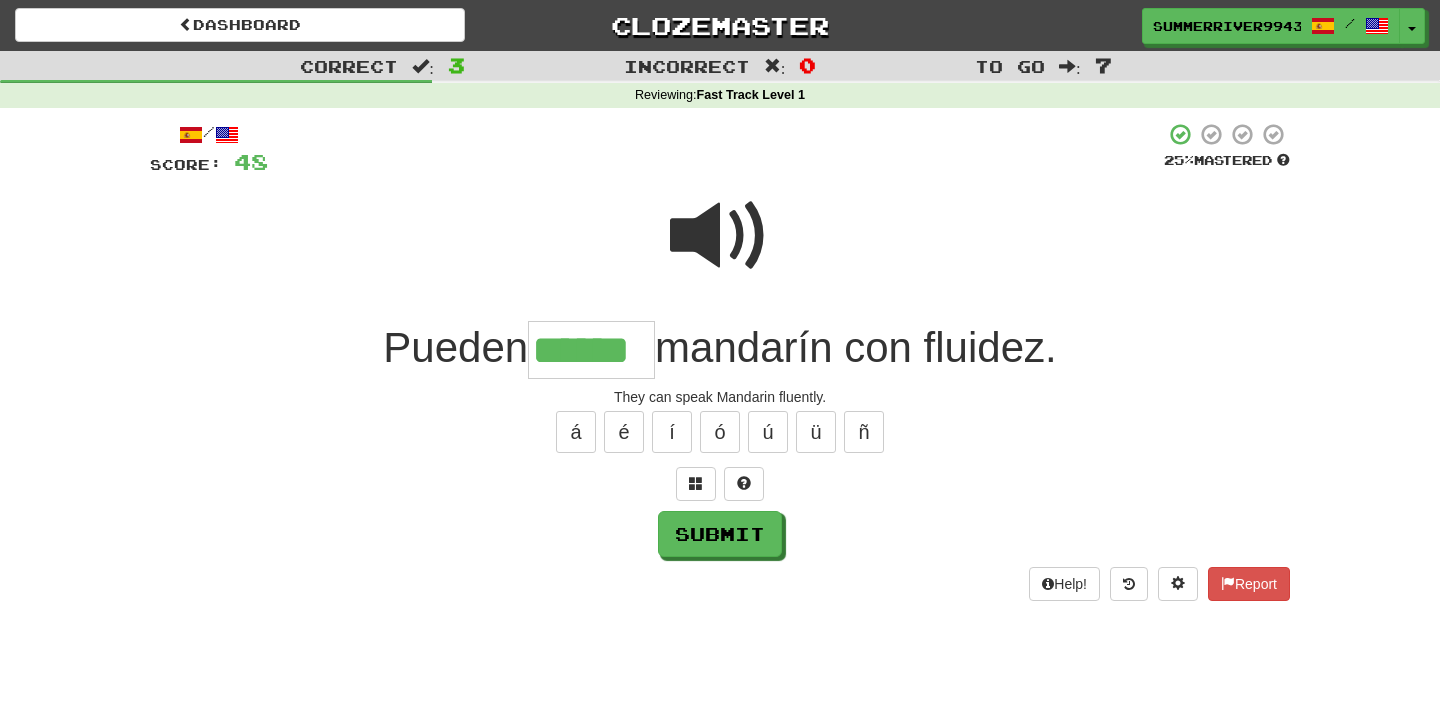 type on "******" 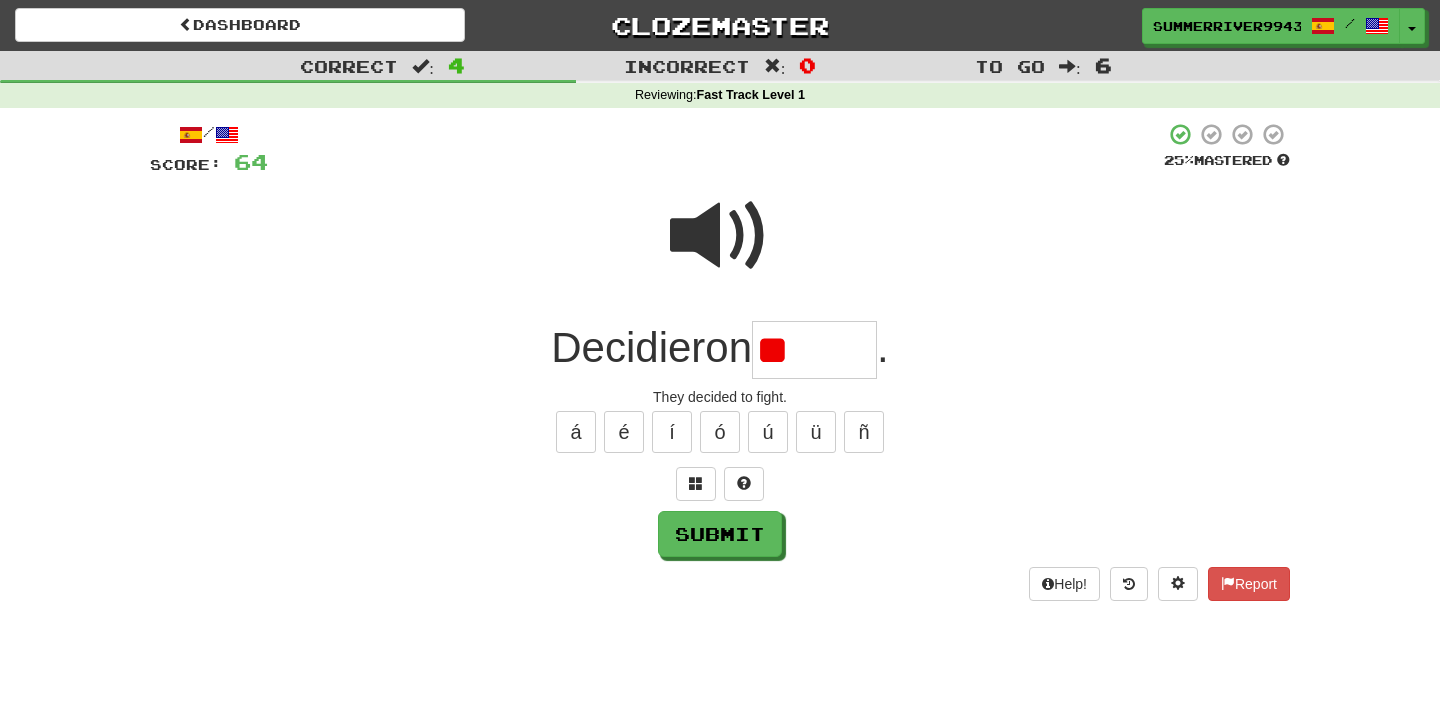type on "*" 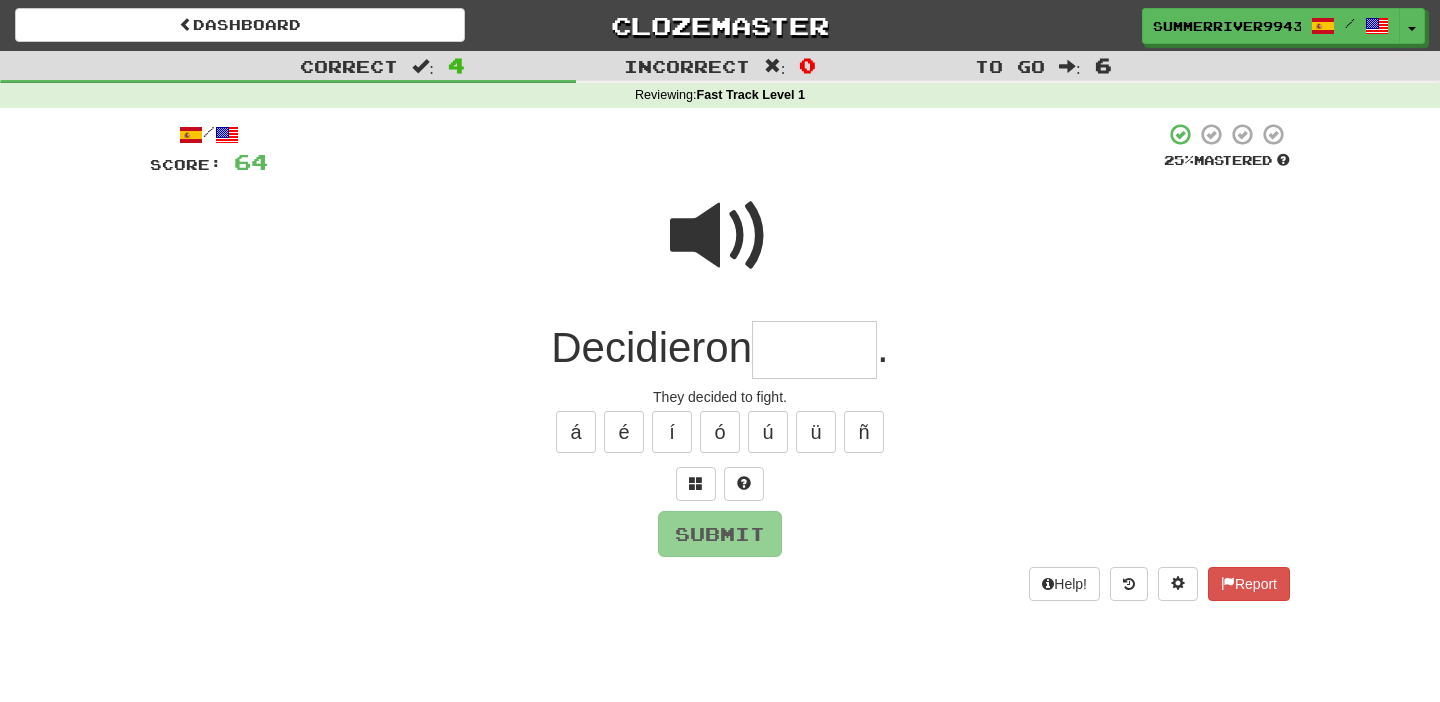 click at bounding box center [720, 236] 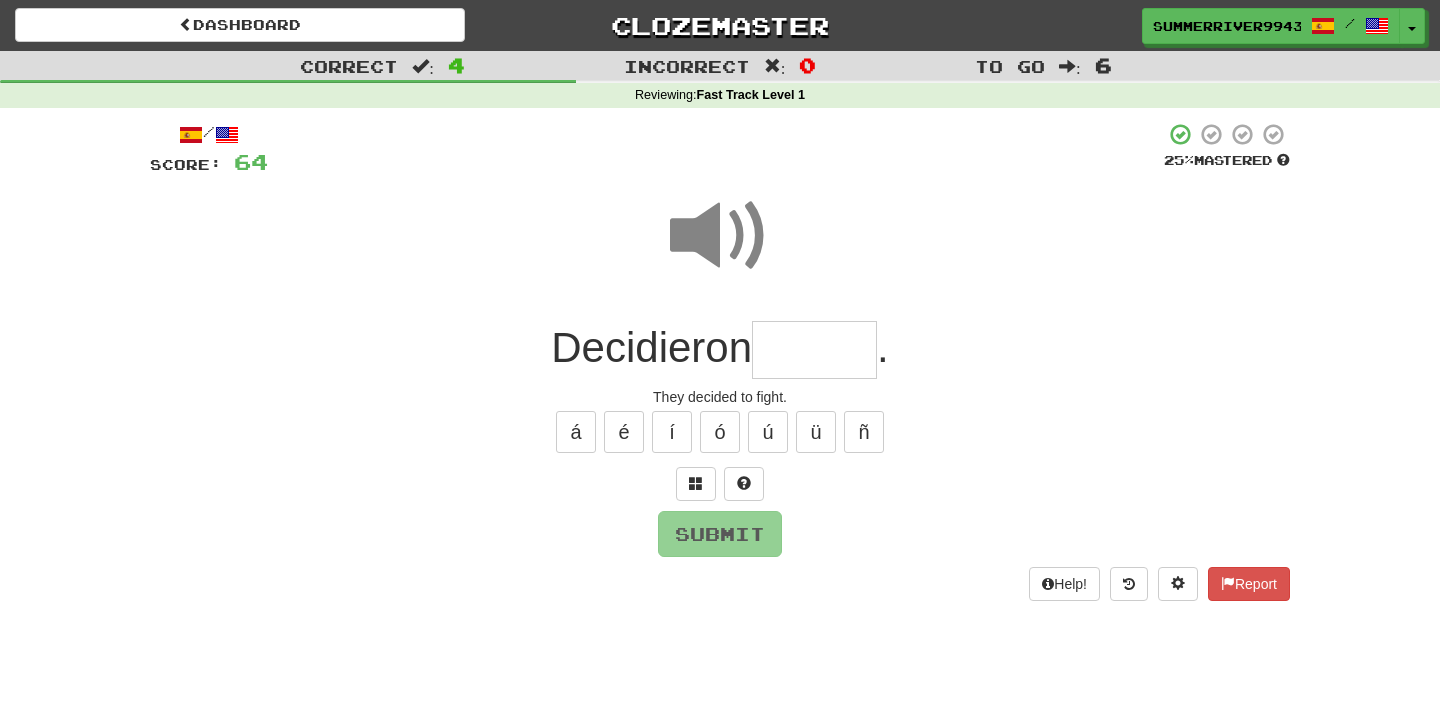 click at bounding box center (814, 350) 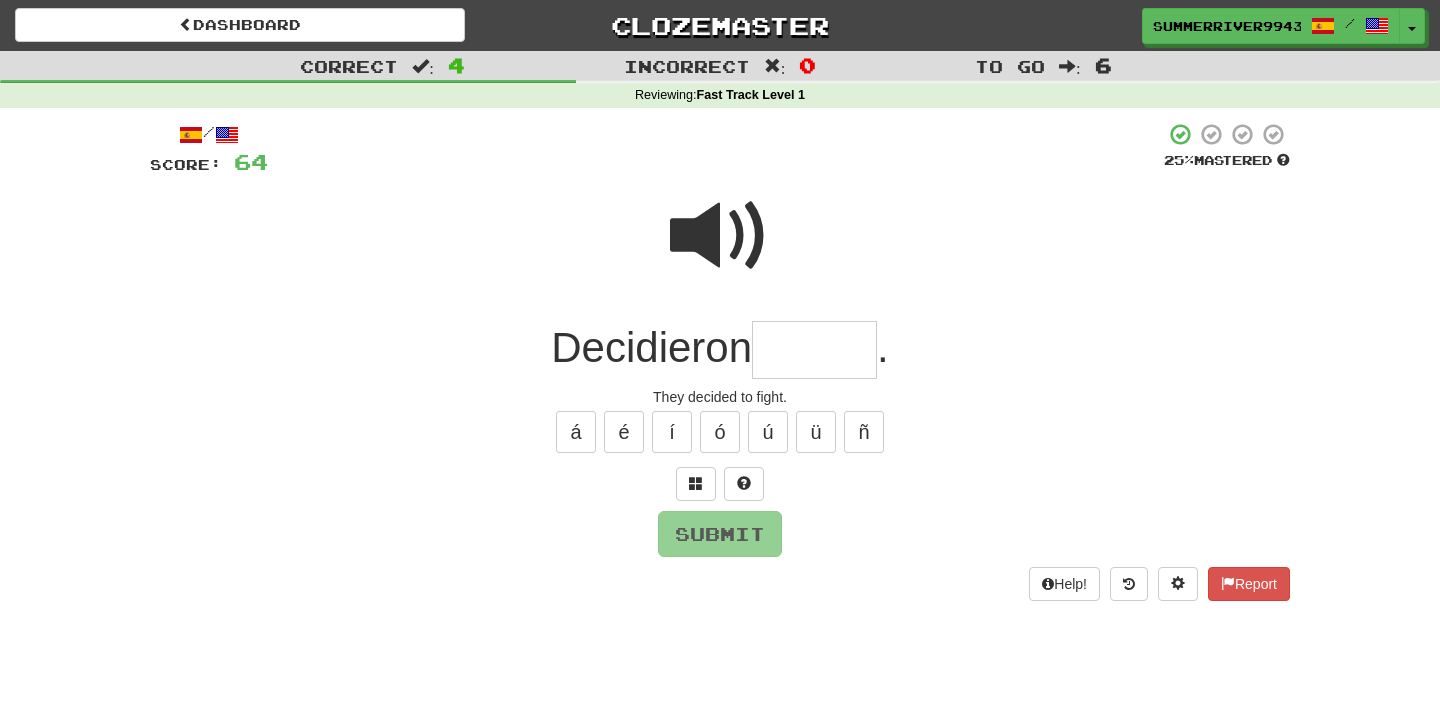 type on "*" 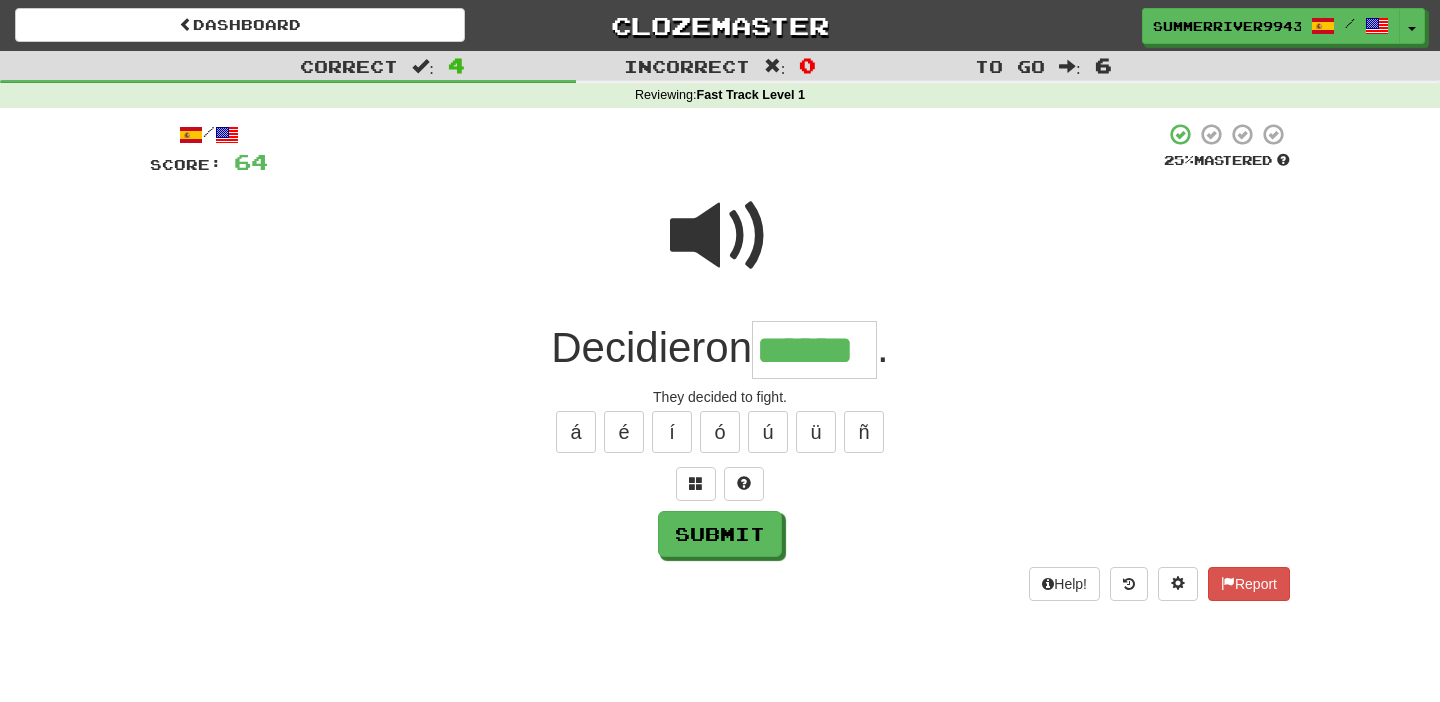 type on "******" 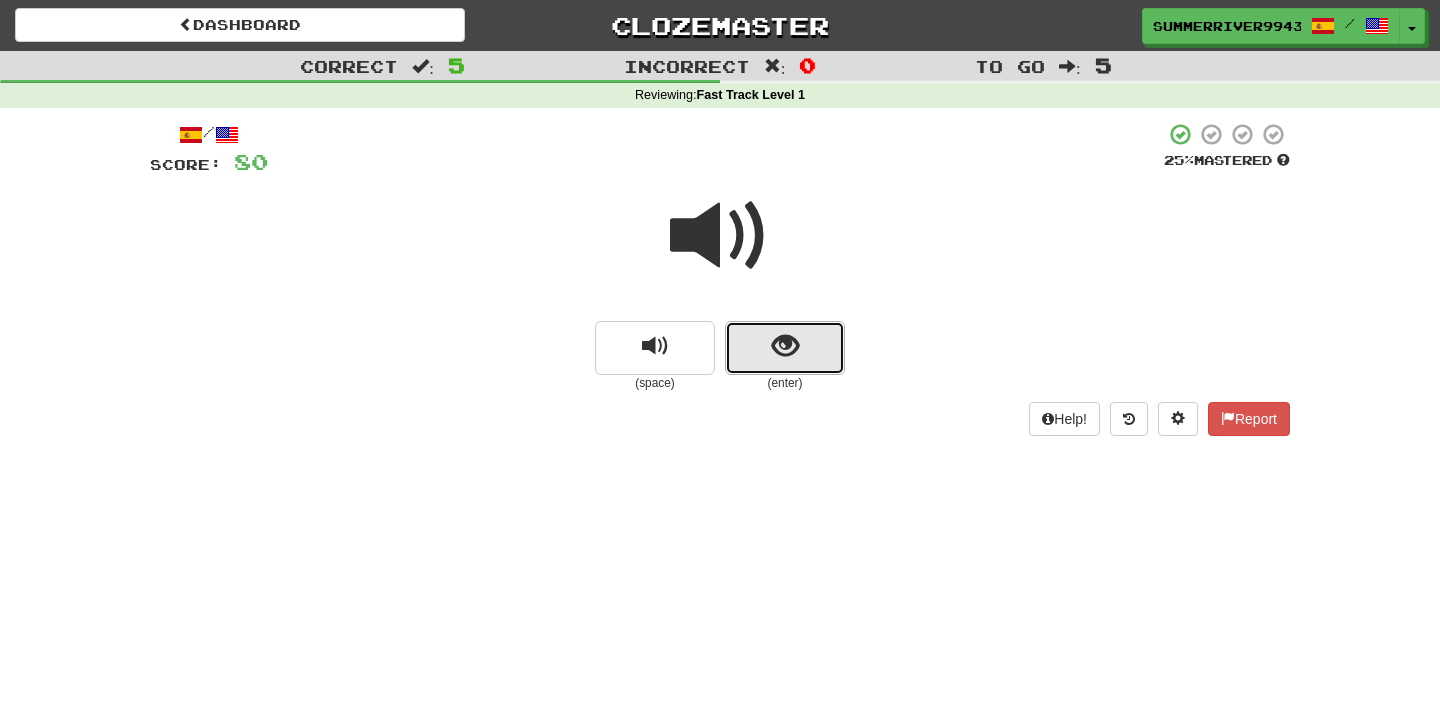 click at bounding box center (785, 346) 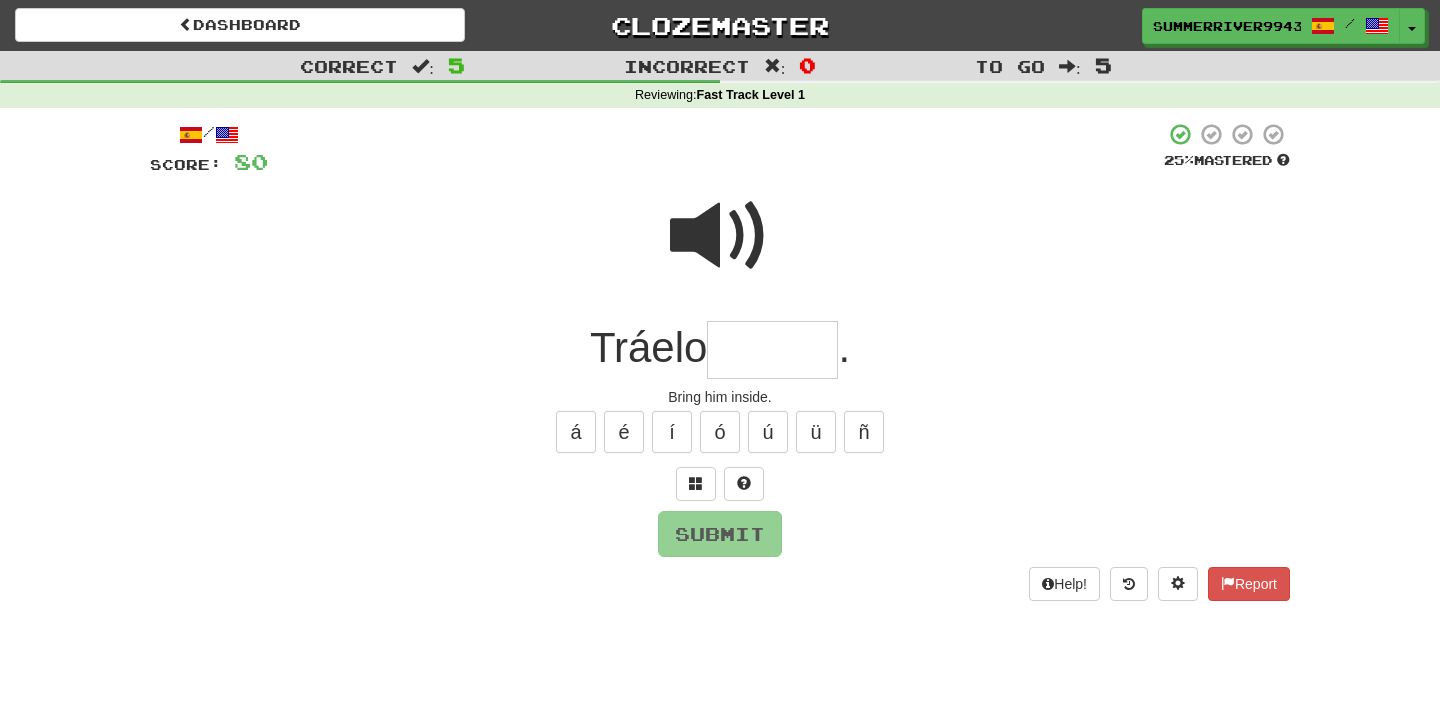 click at bounding box center (720, 236) 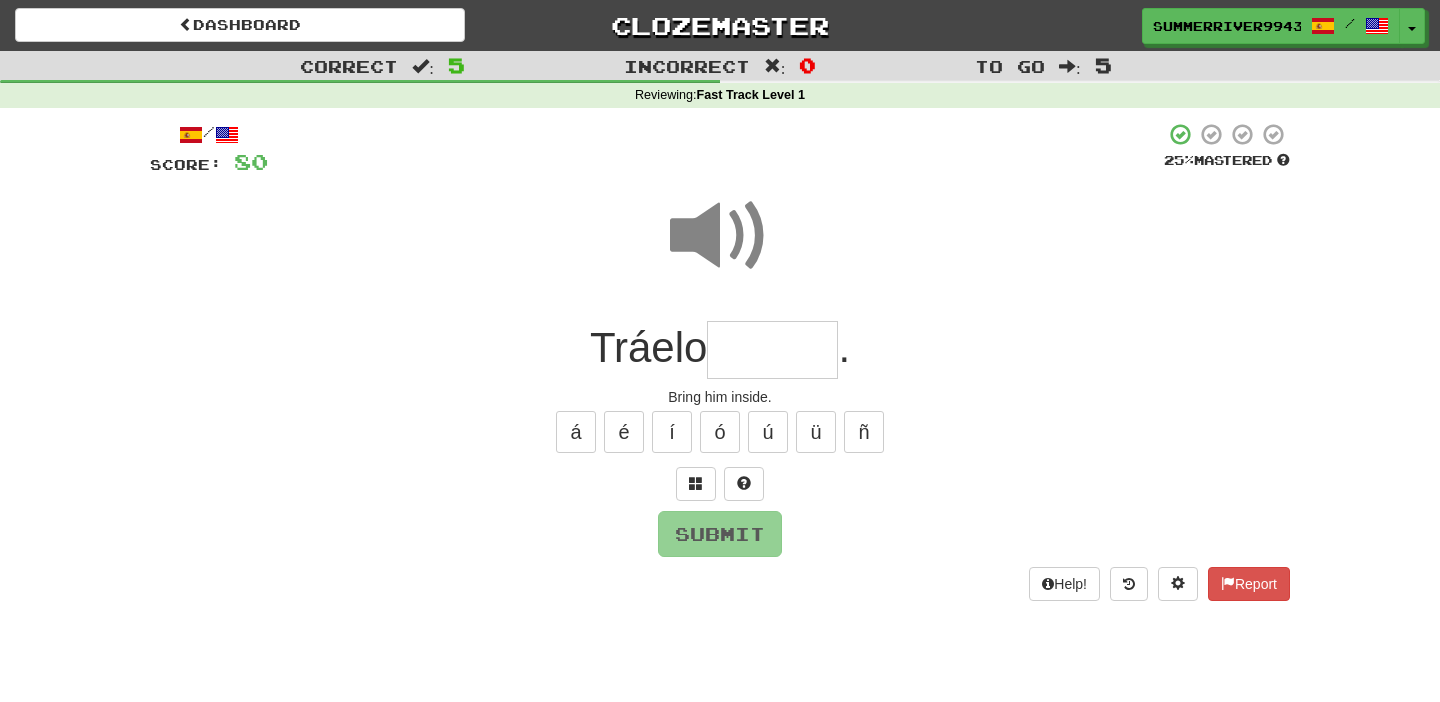 click at bounding box center [772, 350] 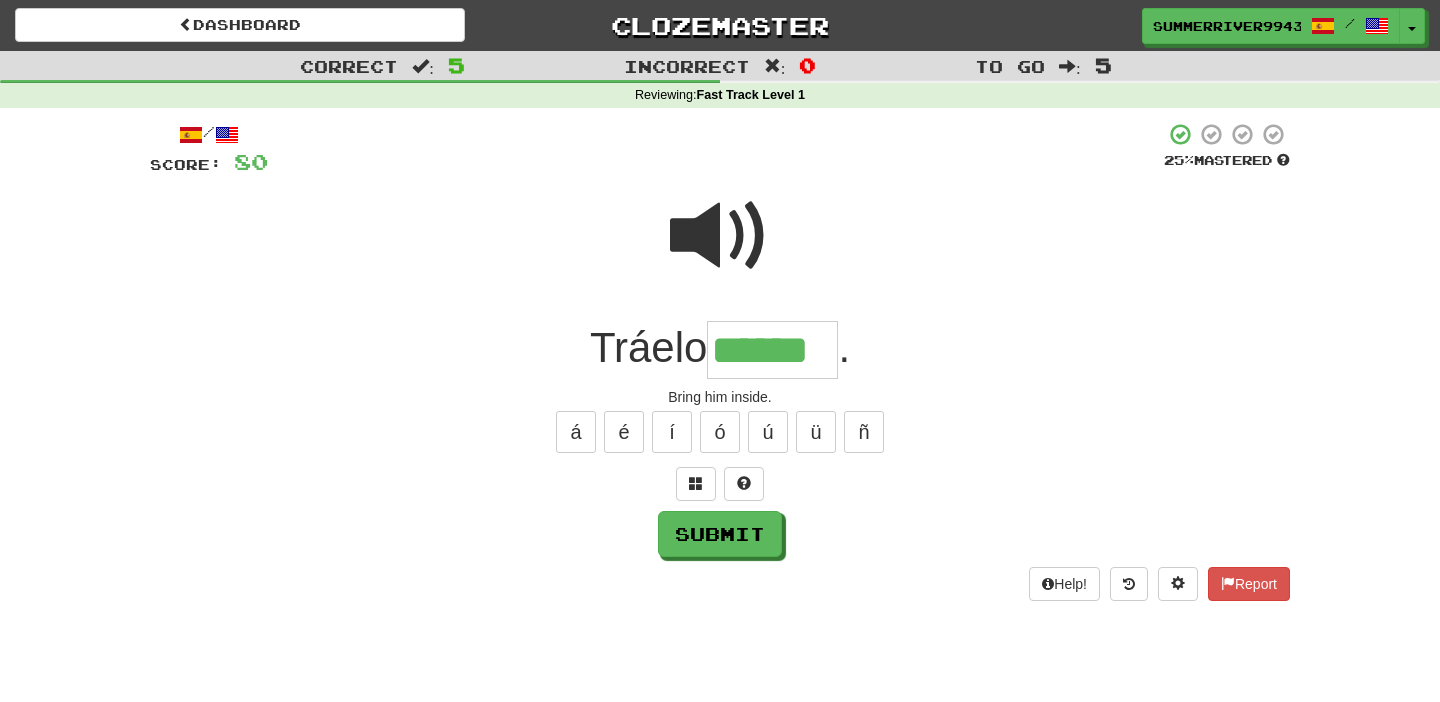 type on "******" 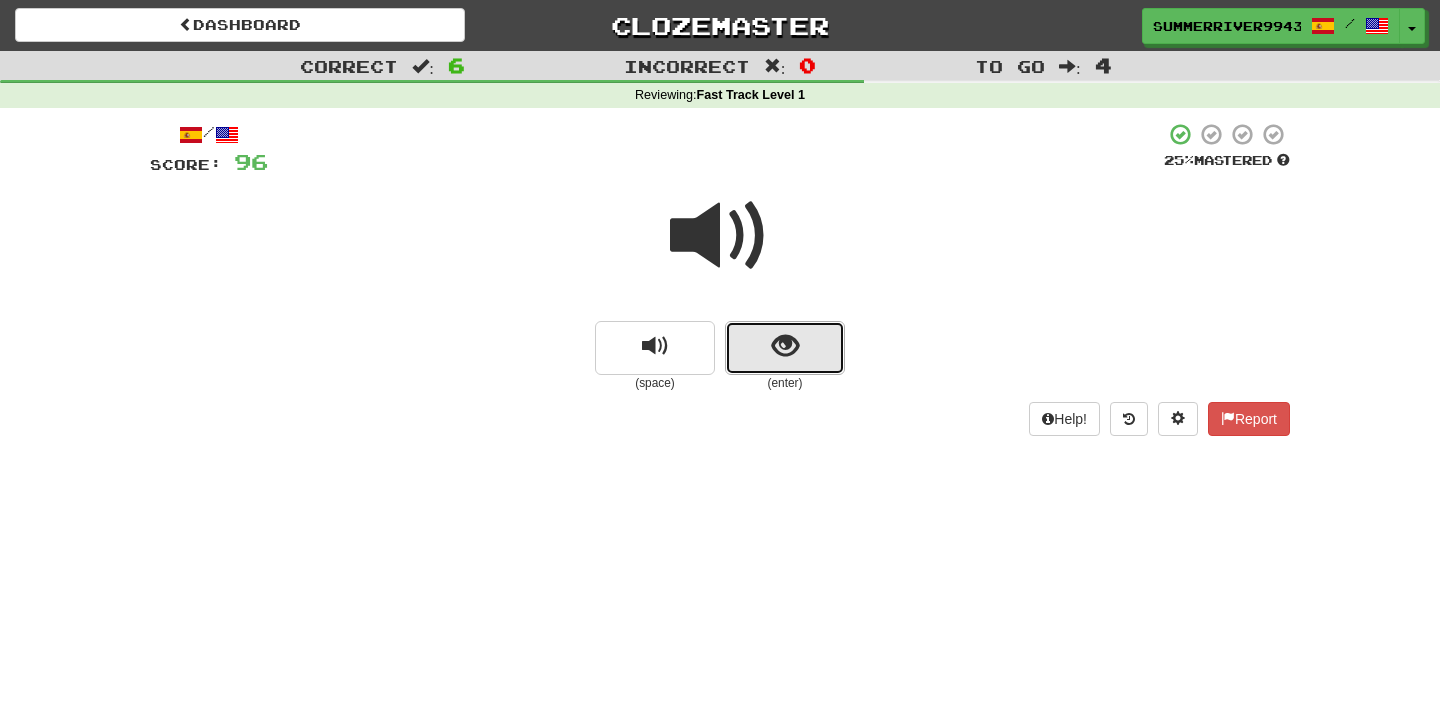 click at bounding box center (785, 348) 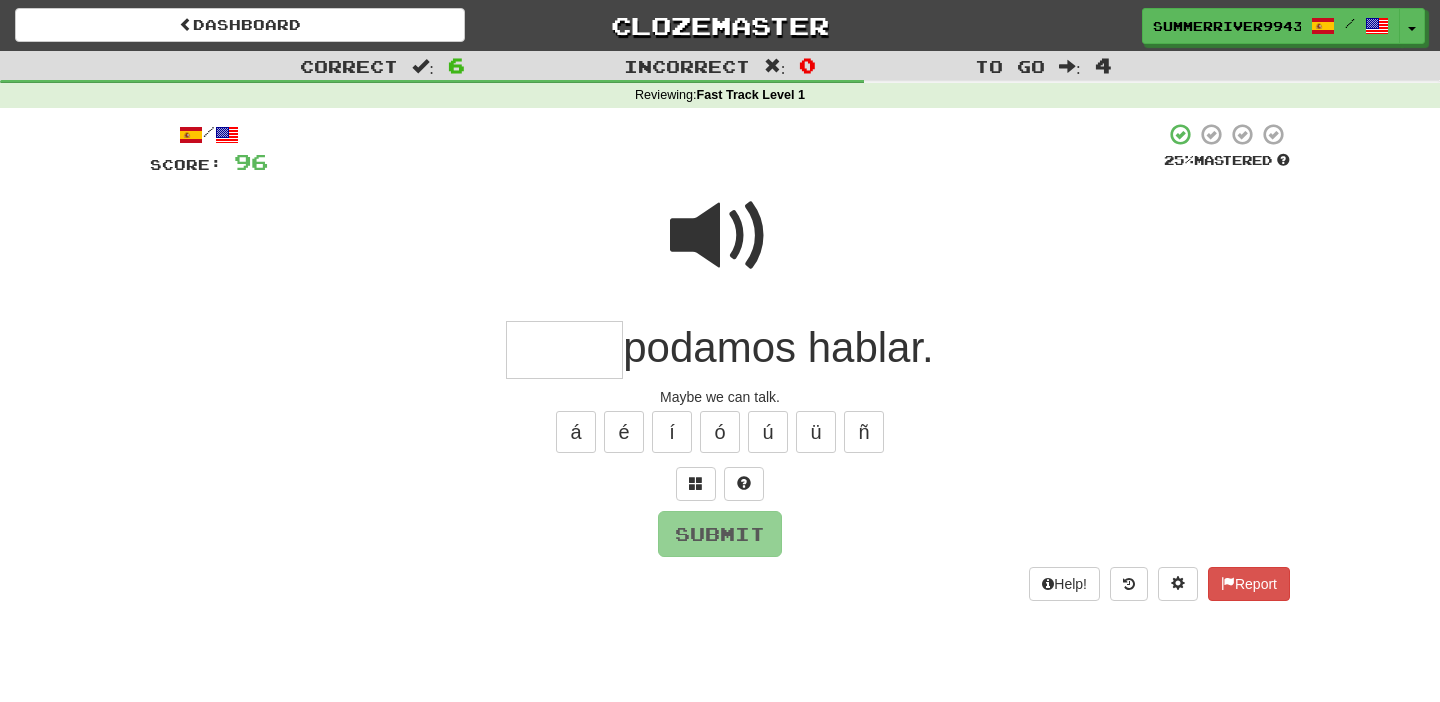 type on "*" 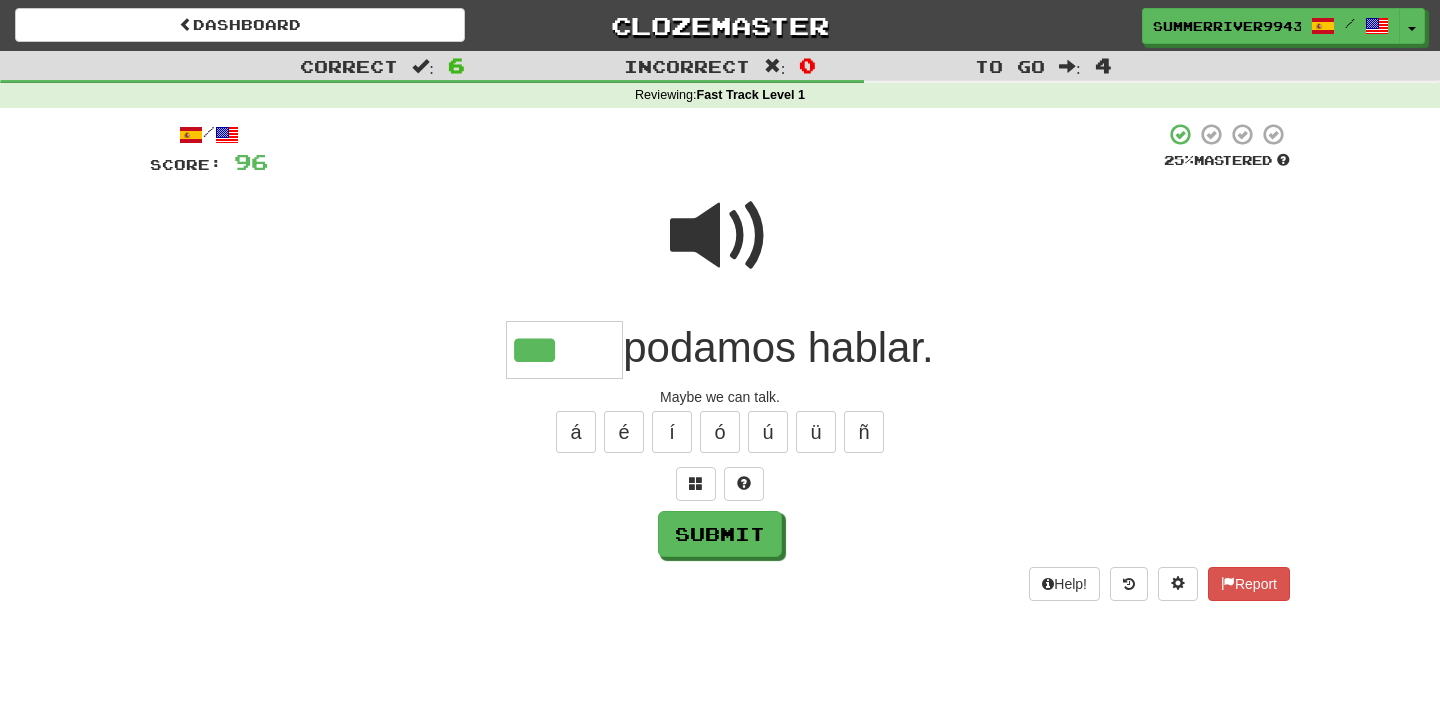 click at bounding box center (720, 236) 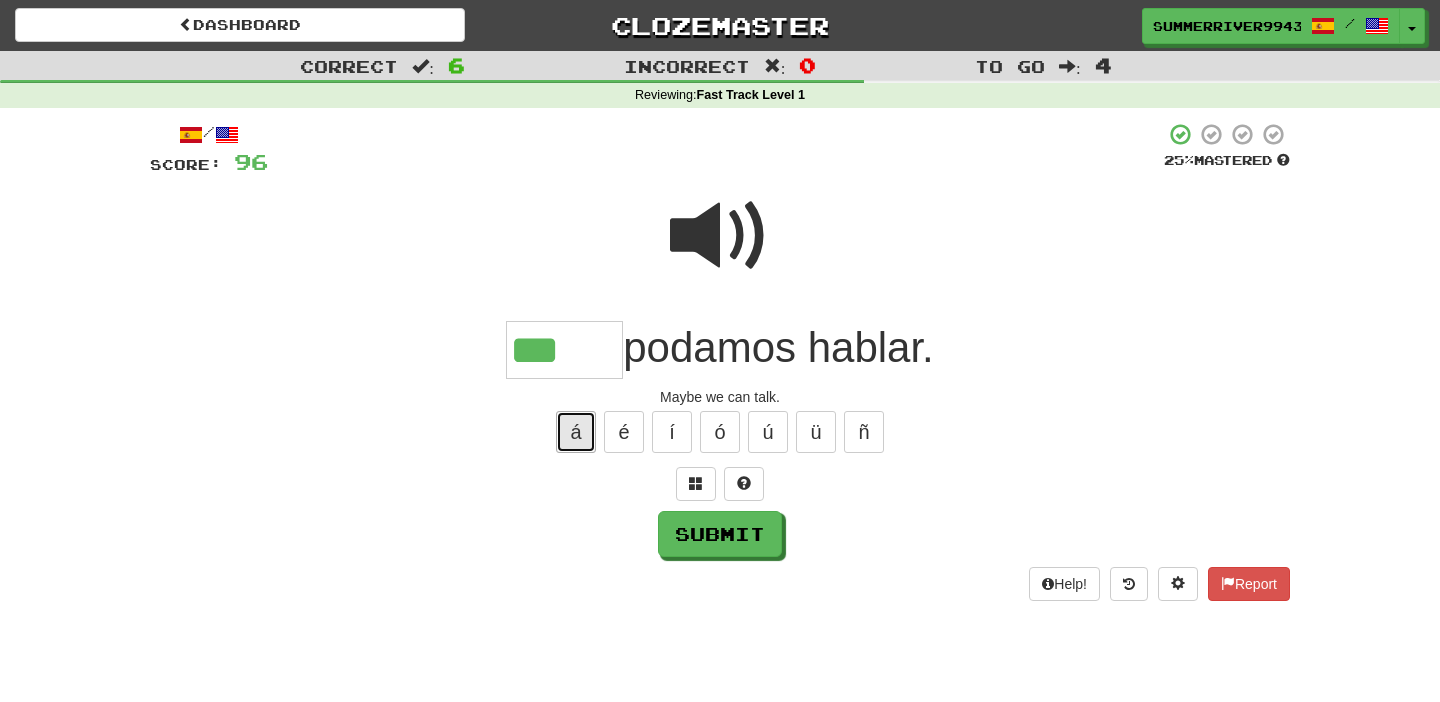 click on "á" at bounding box center (576, 432) 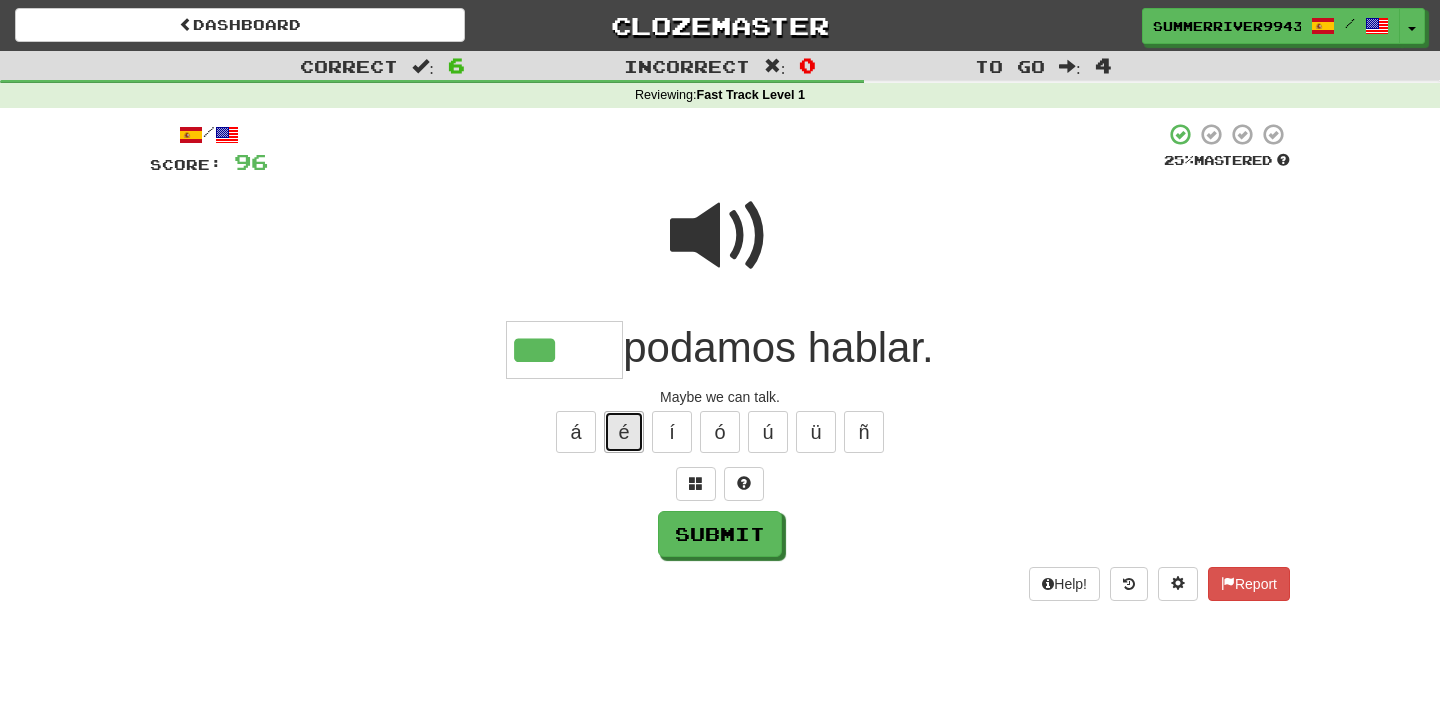 click on "é" at bounding box center (624, 432) 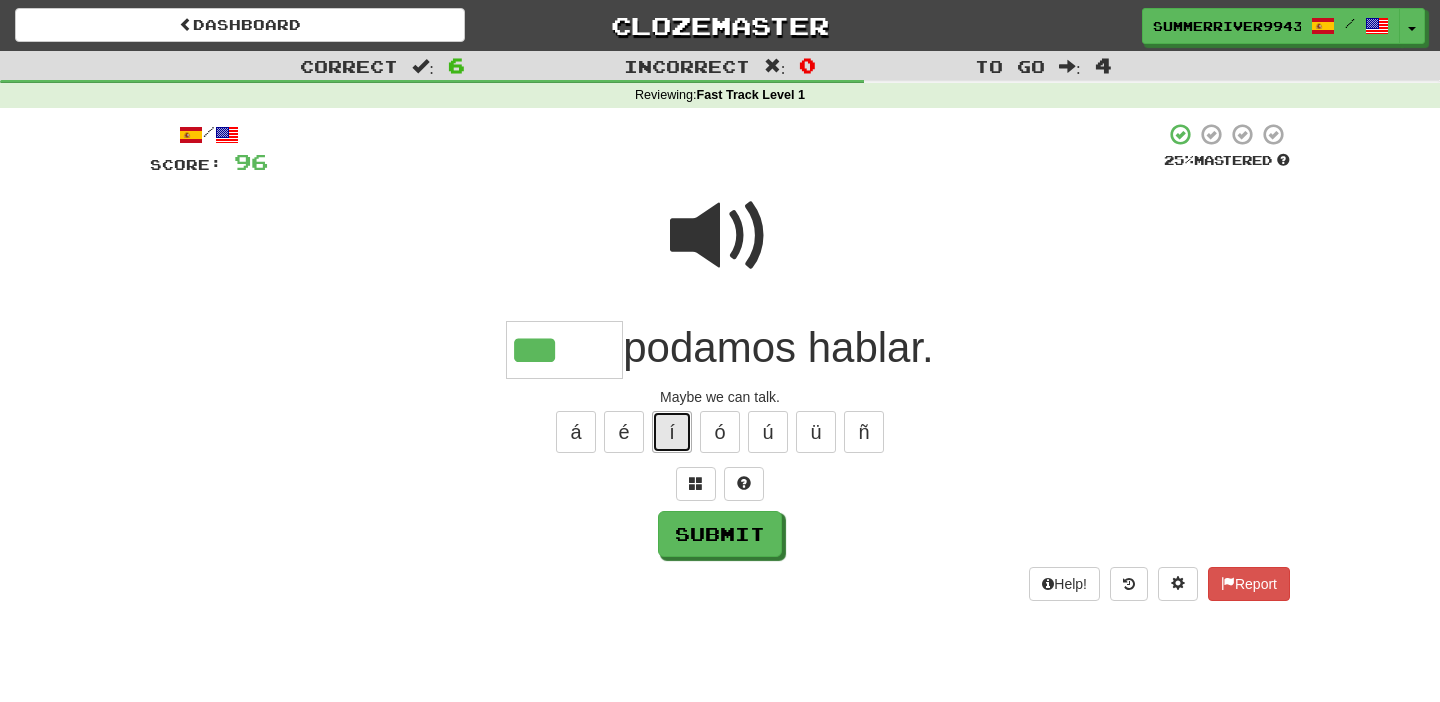 click on "í" at bounding box center [672, 432] 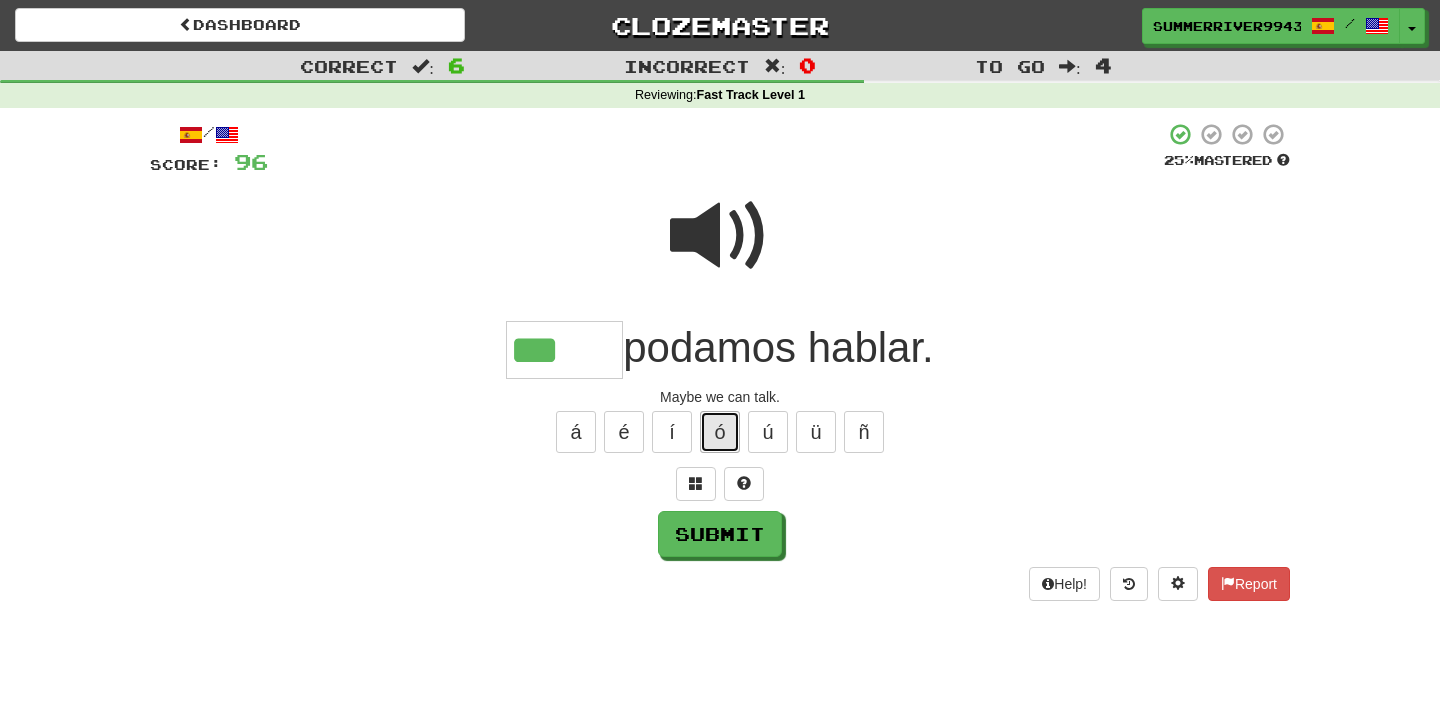 click on "ó" at bounding box center (720, 432) 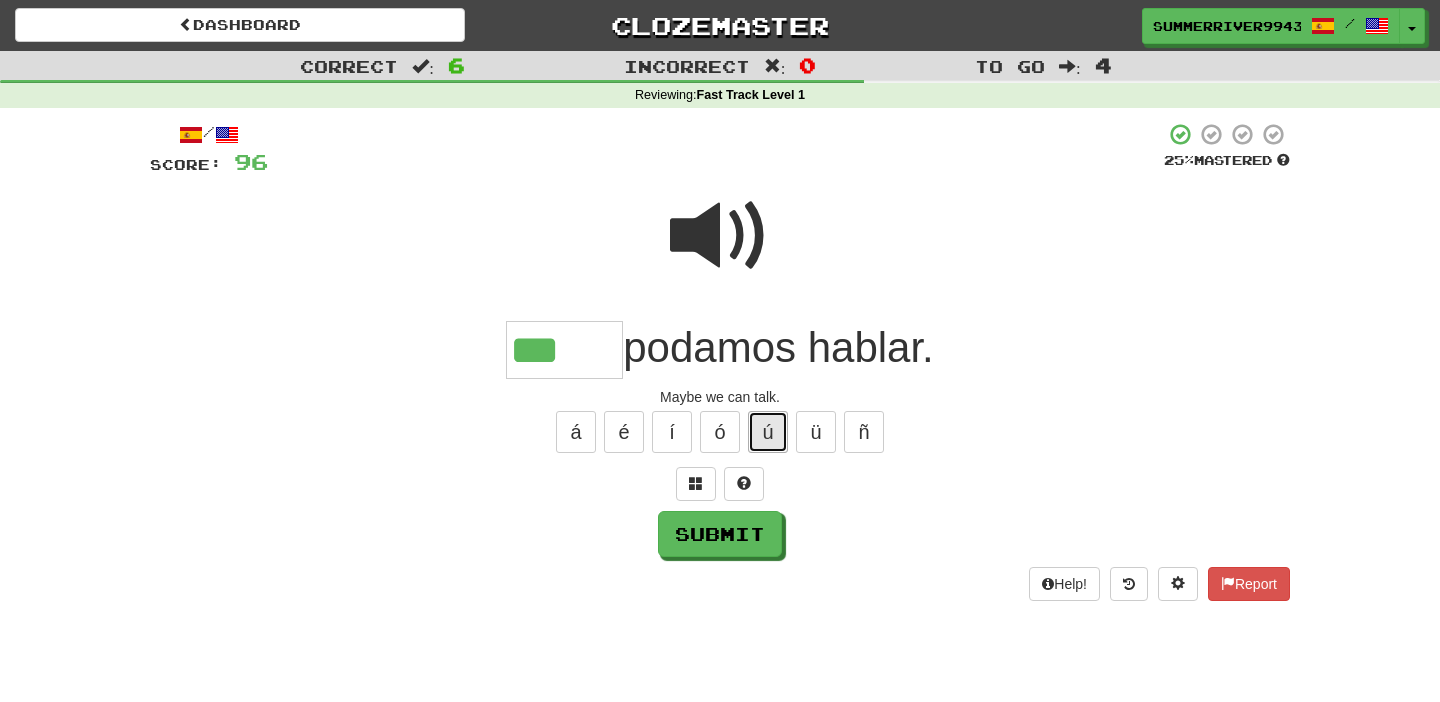 click on "ú" at bounding box center [768, 432] 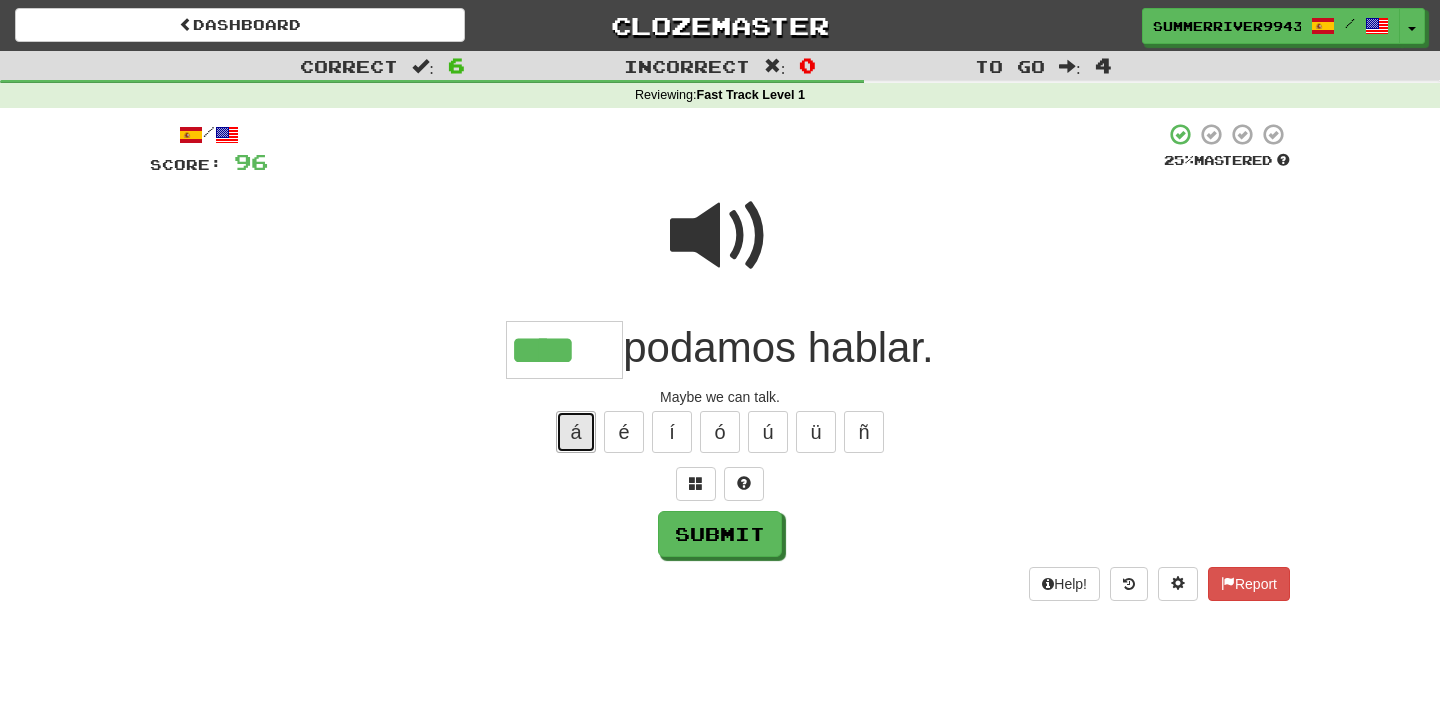 click on "á" at bounding box center [576, 432] 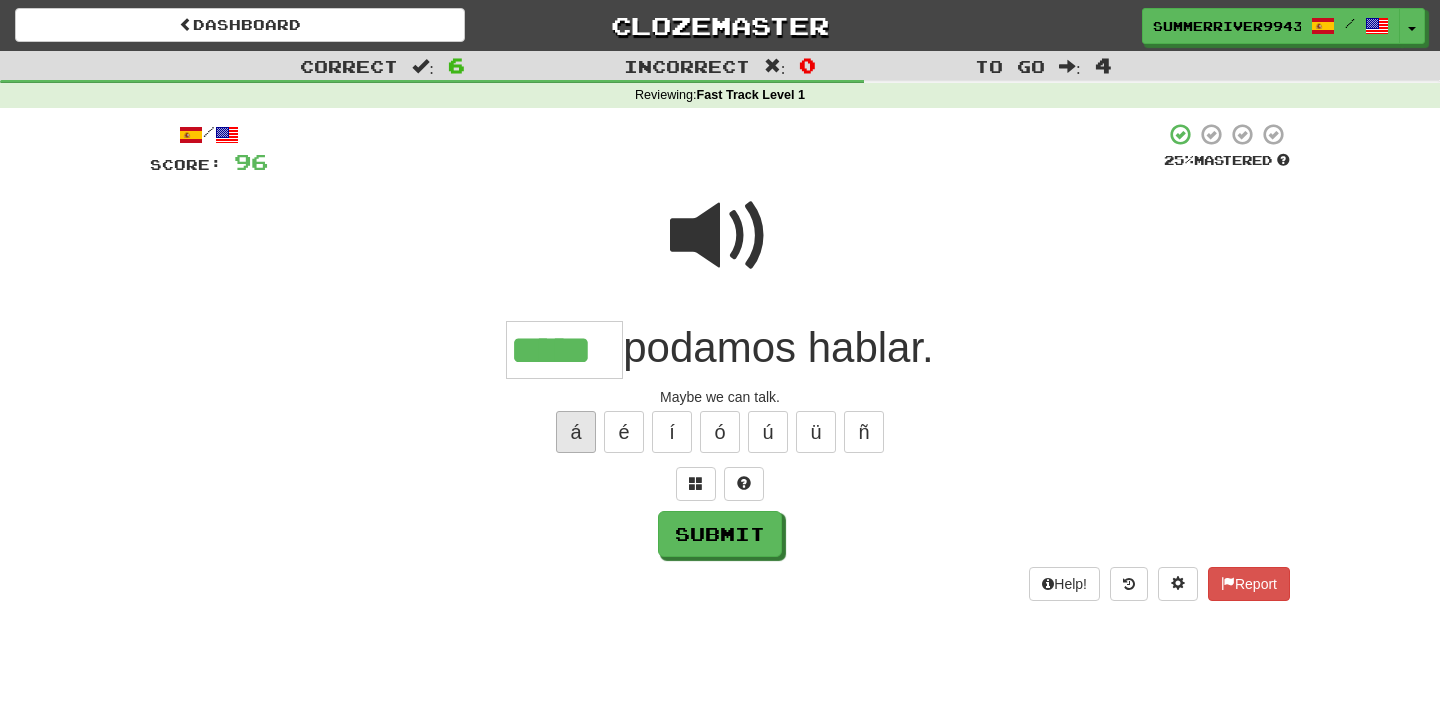 type on "*****" 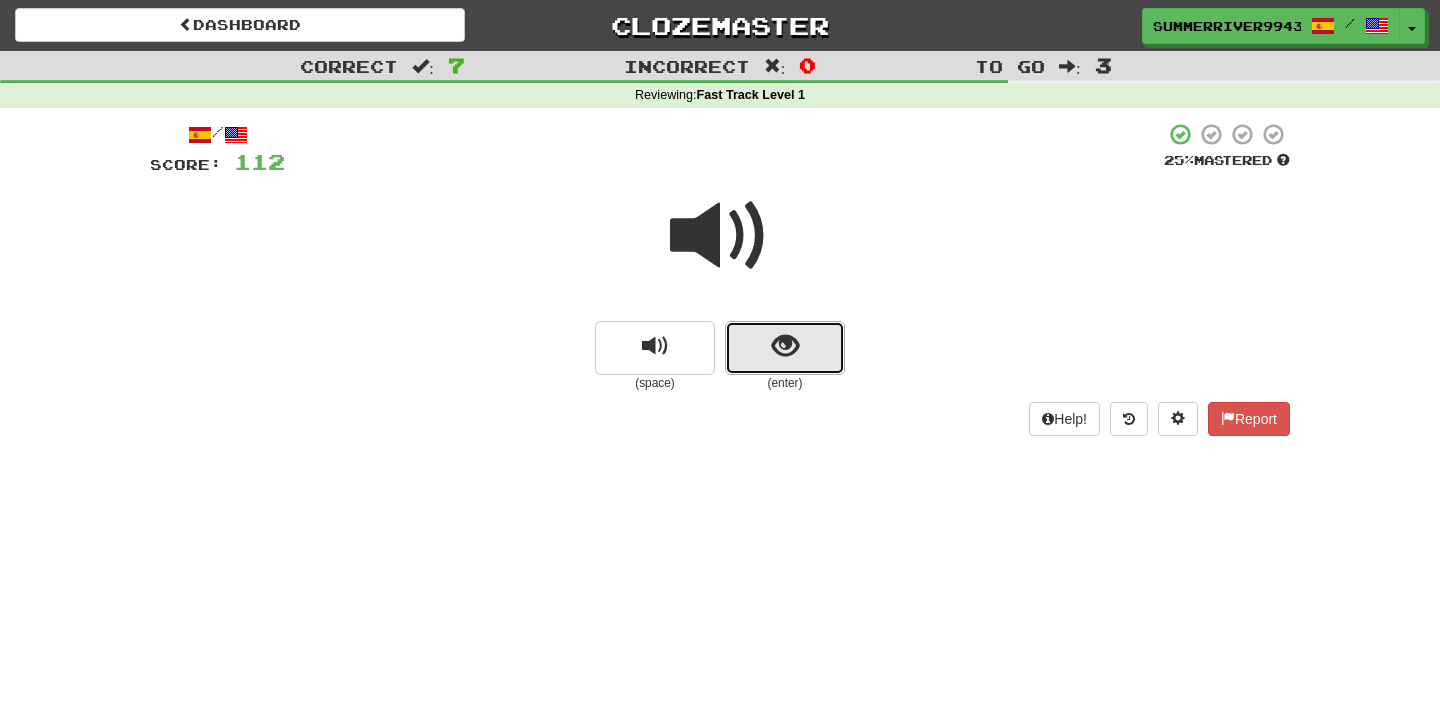 click at bounding box center (785, 348) 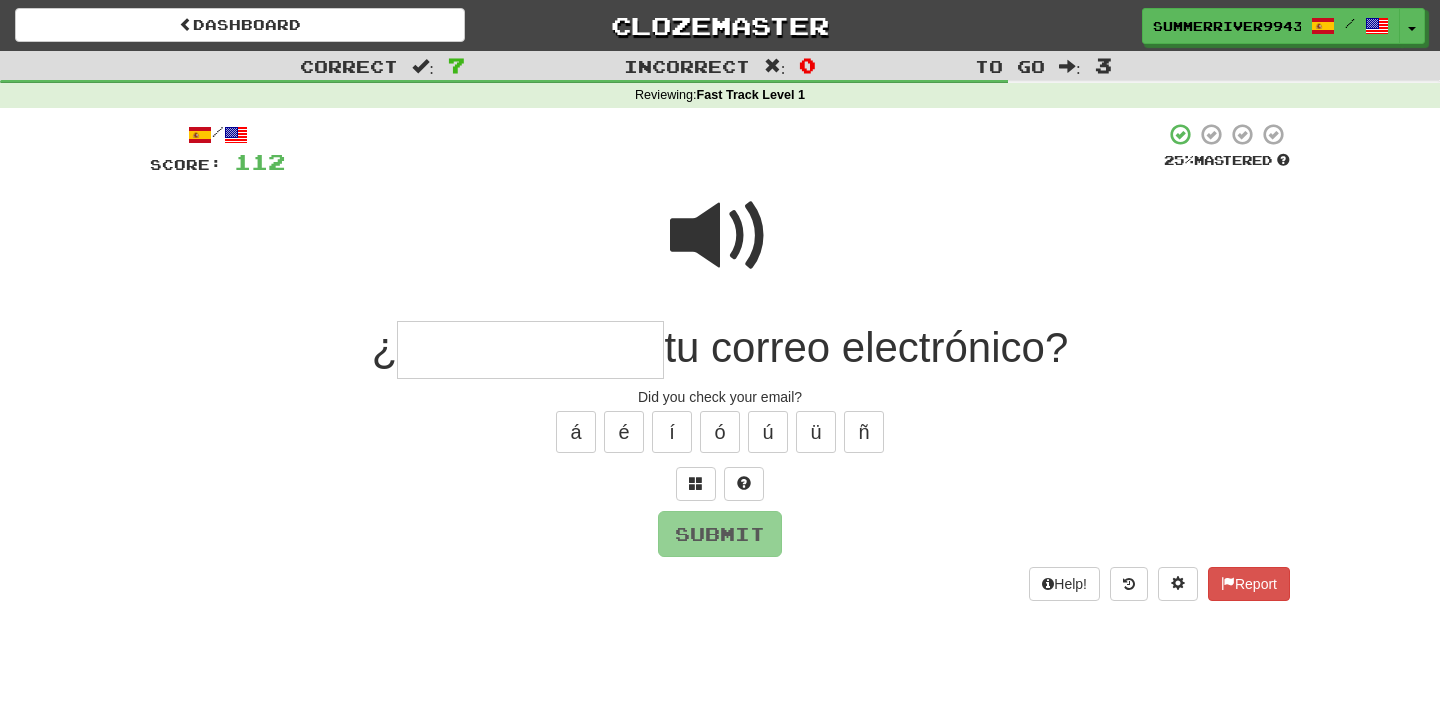 click at bounding box center (720, 236) 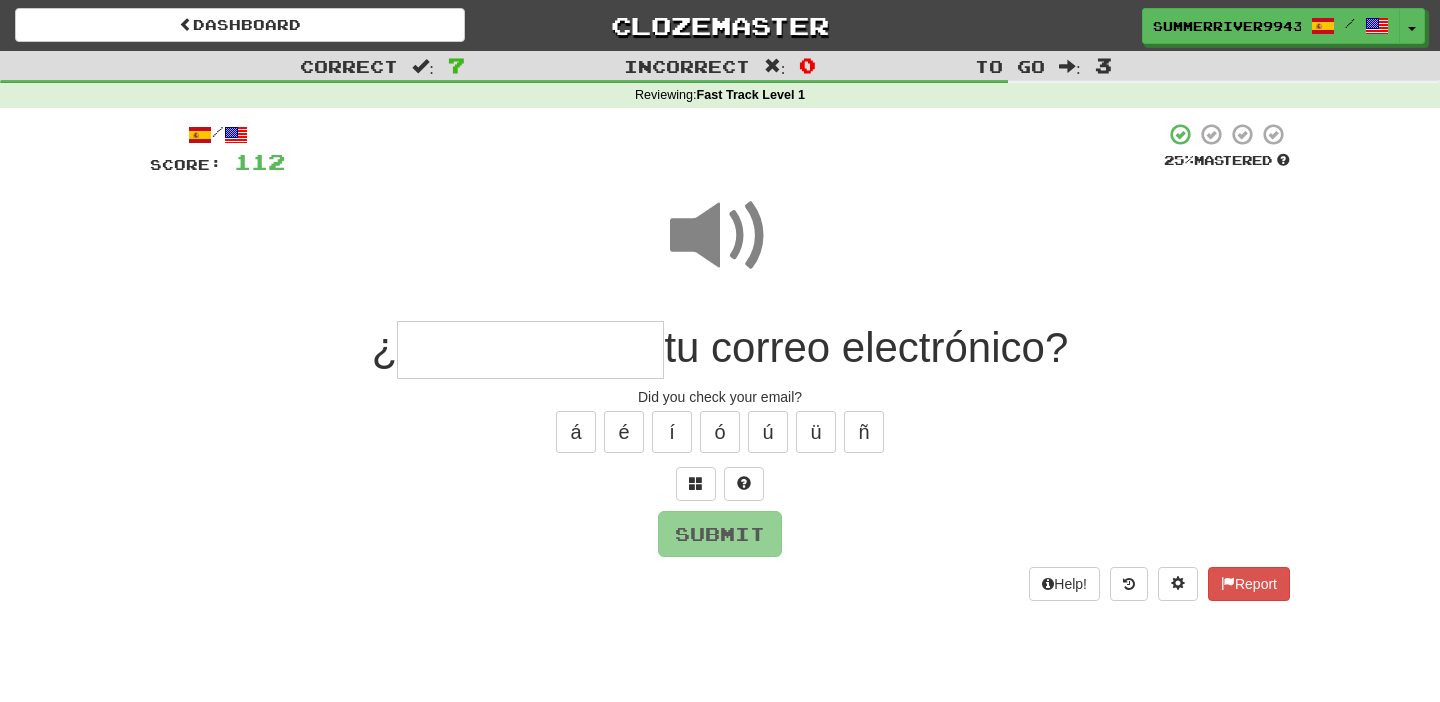 click at bounding box center (530, 350) 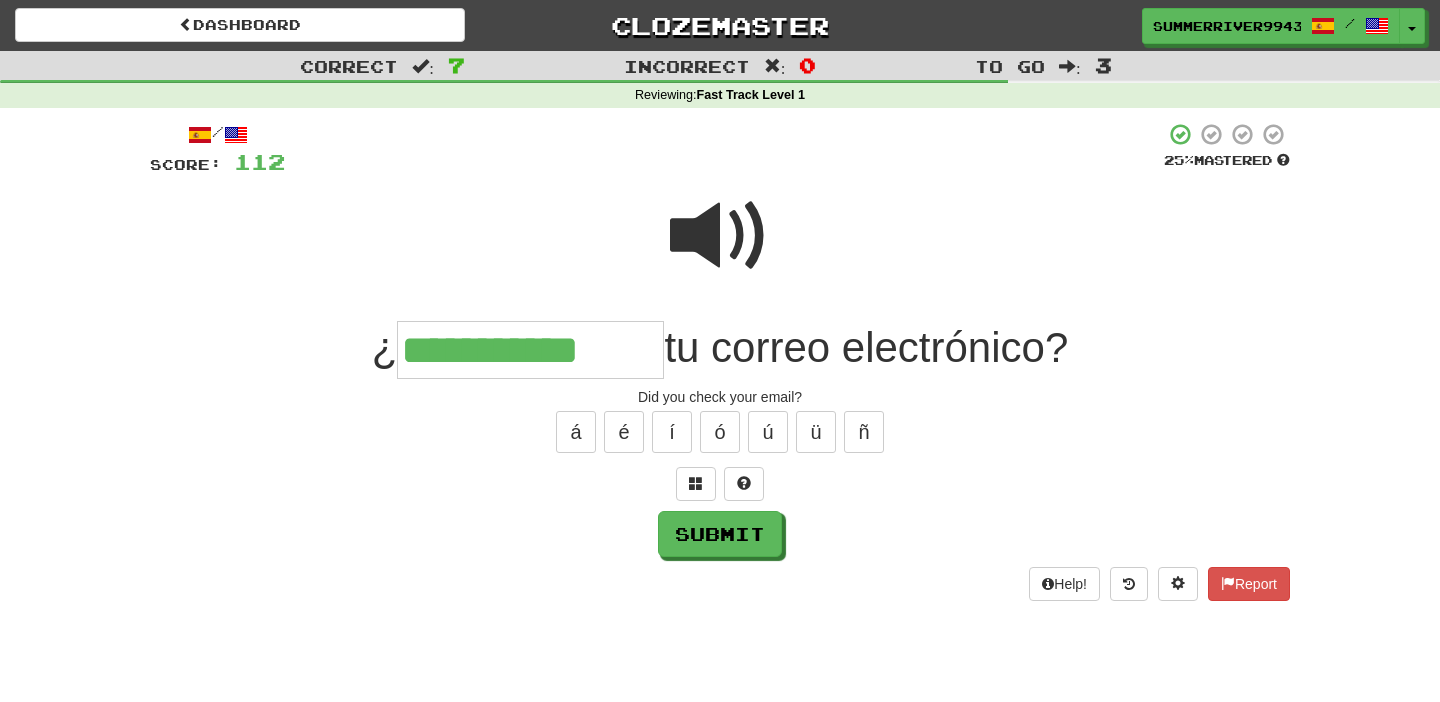 type on "**********" 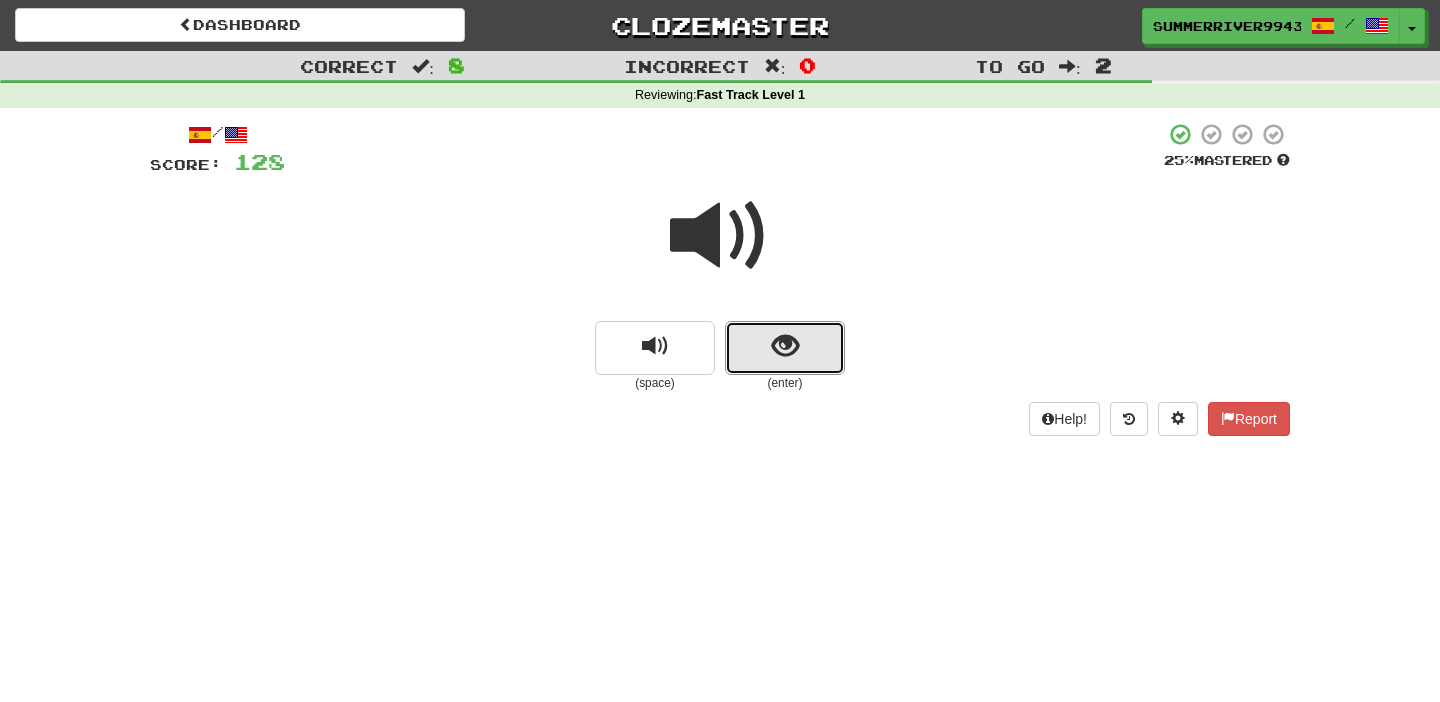 click at bounding box center [785, 348] 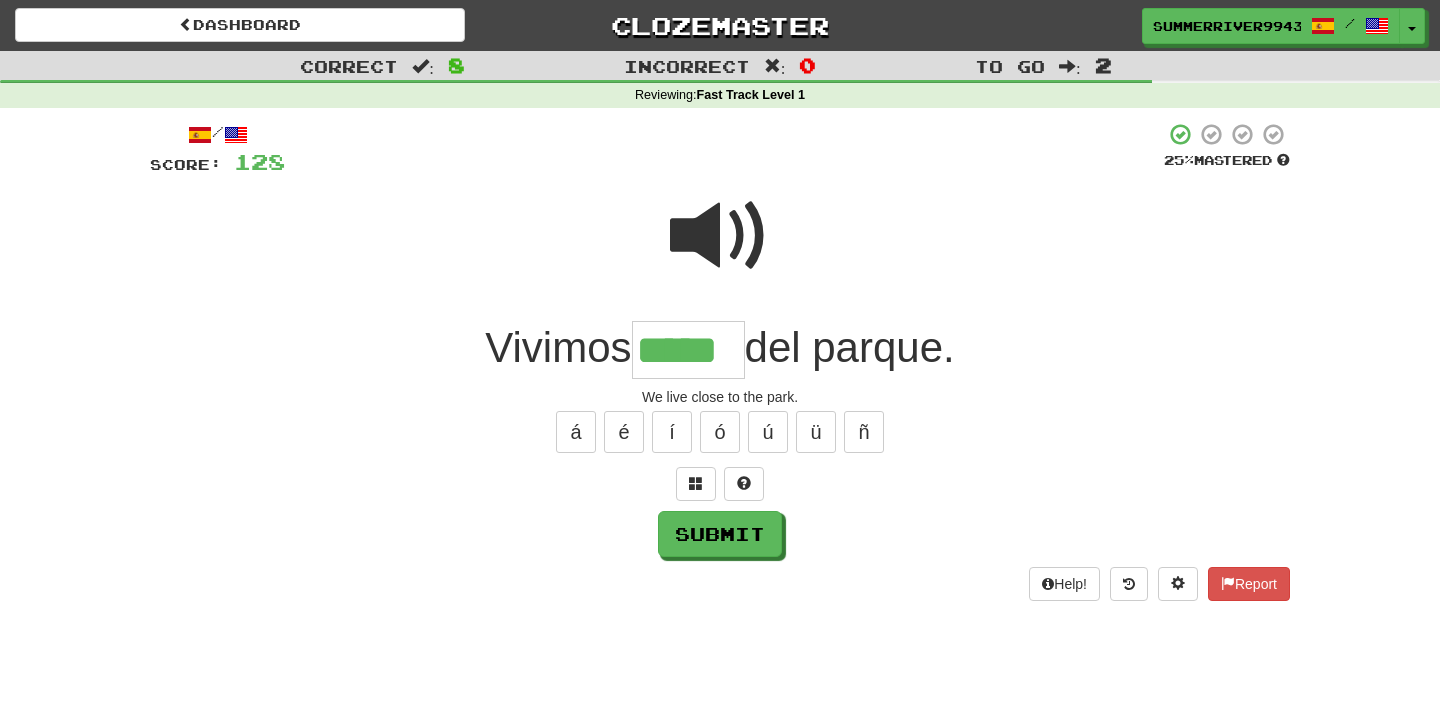 type on "*****" 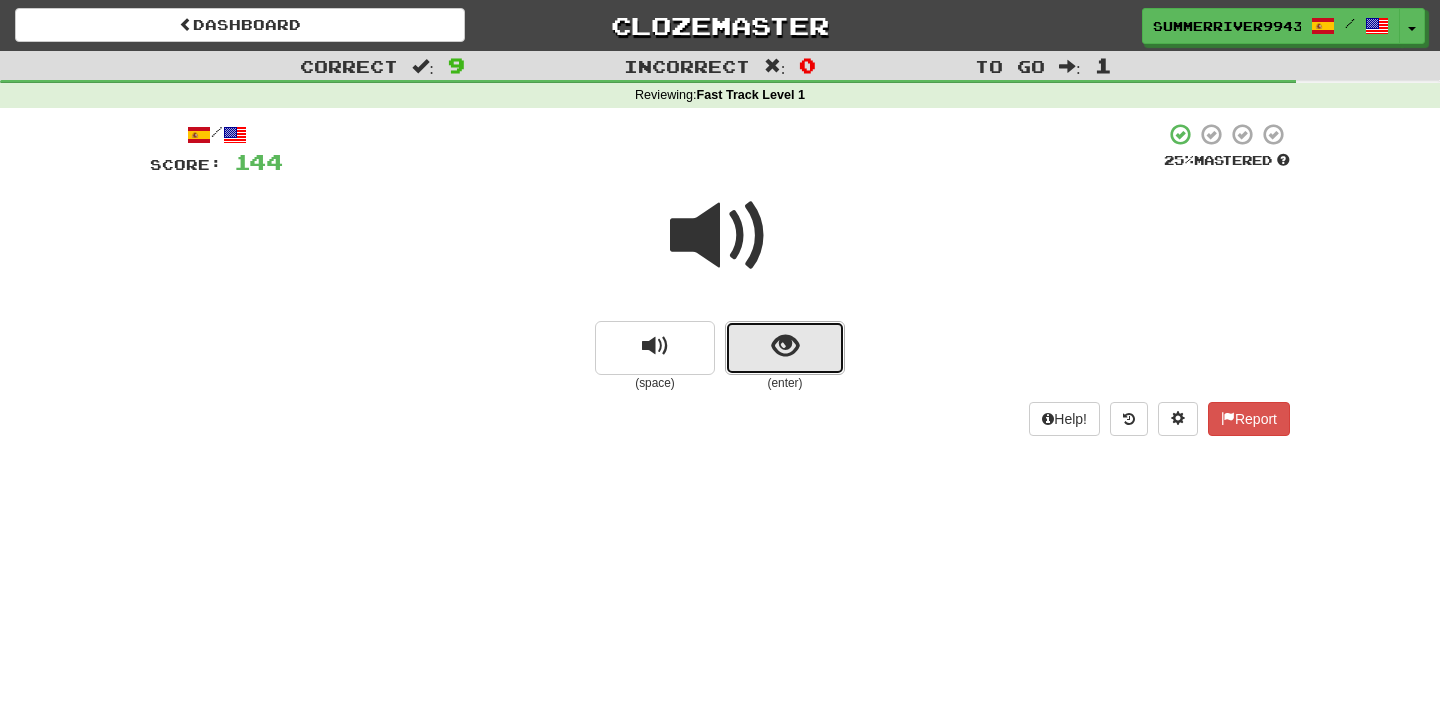 click at bounding box center (785, 346) 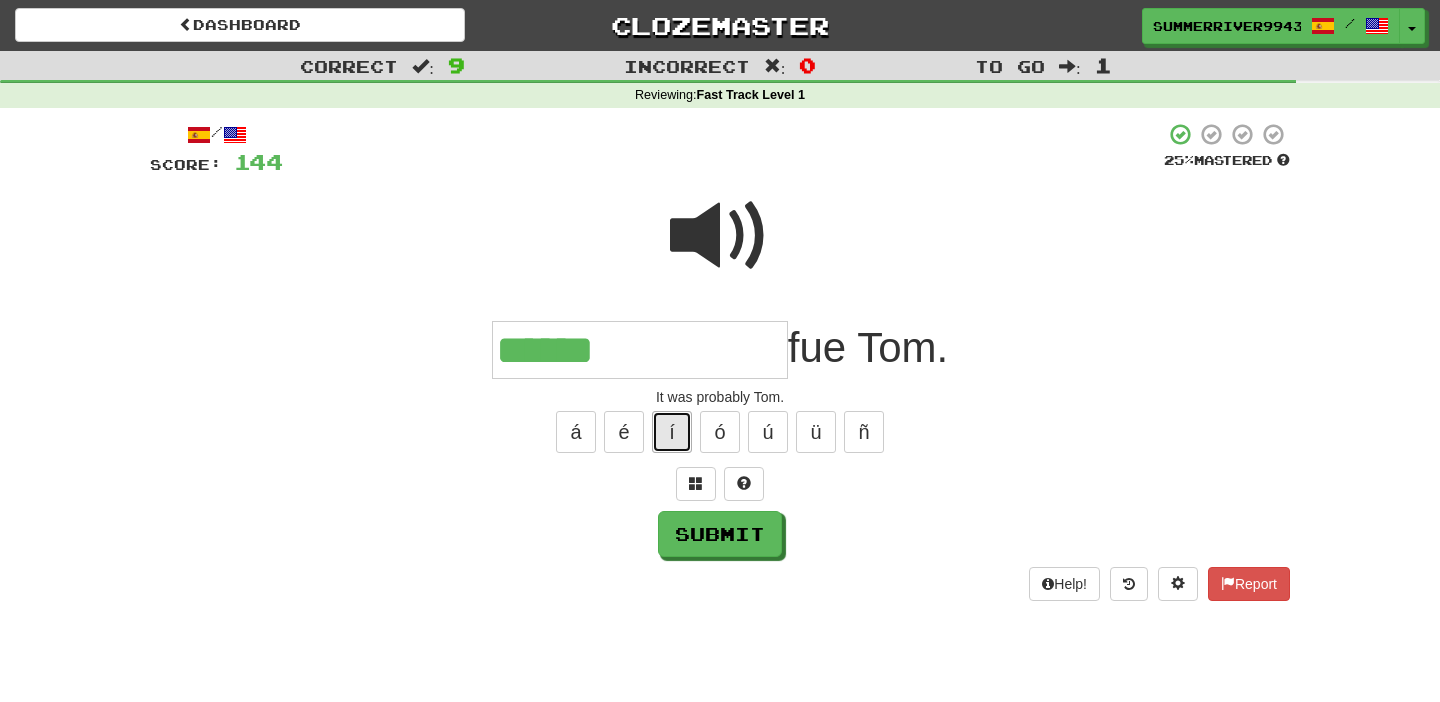 click on "í" at bounding box center (672, 432) 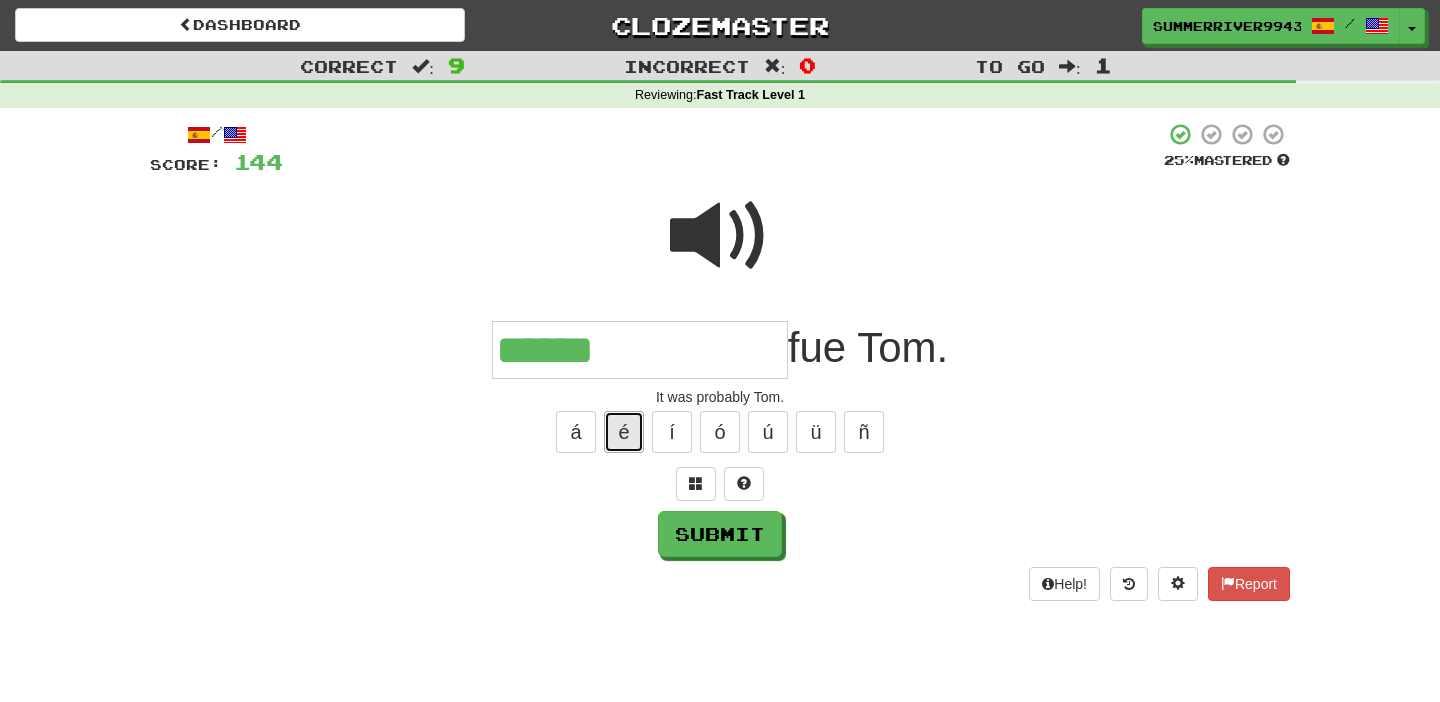 click on "é" at bounding box center [624, 432] 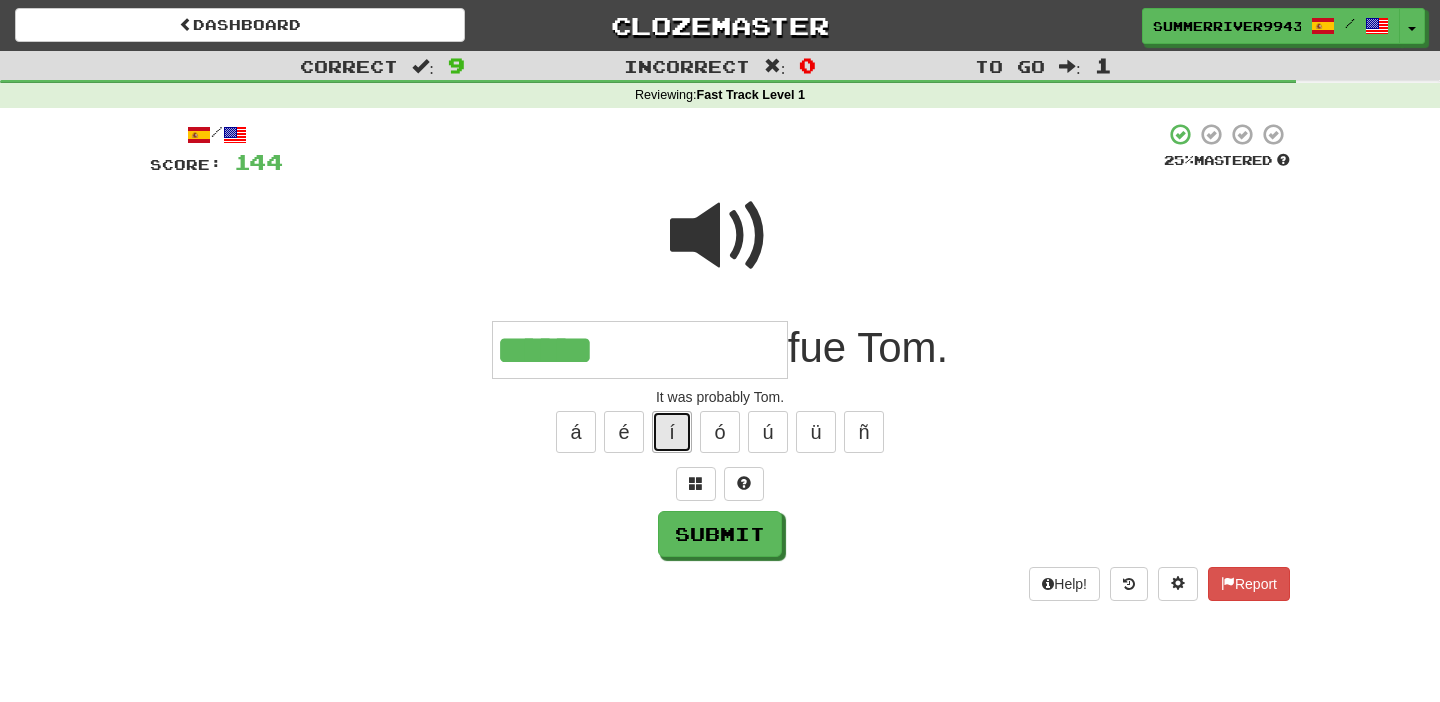 click on "í" at bounding box center [672, 432] 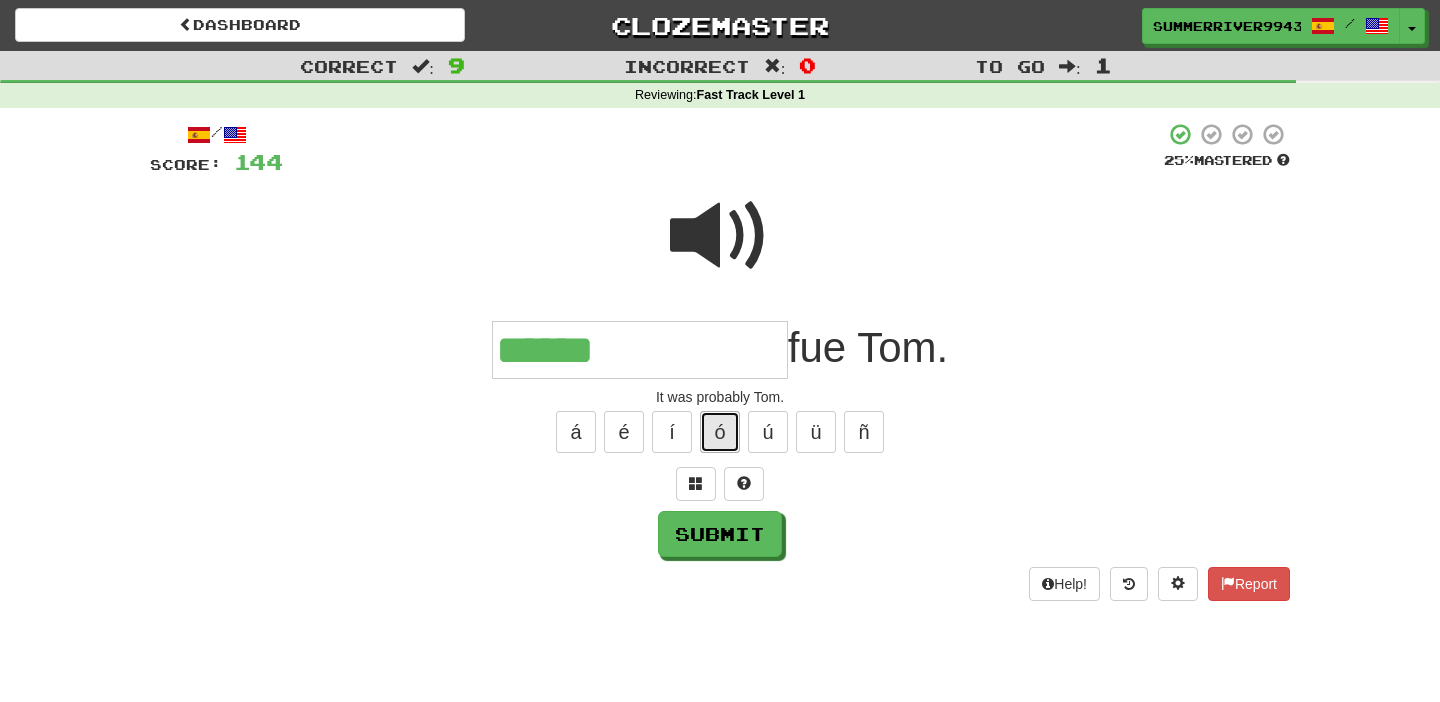 click on "ó" at bounding box center [720, 432] 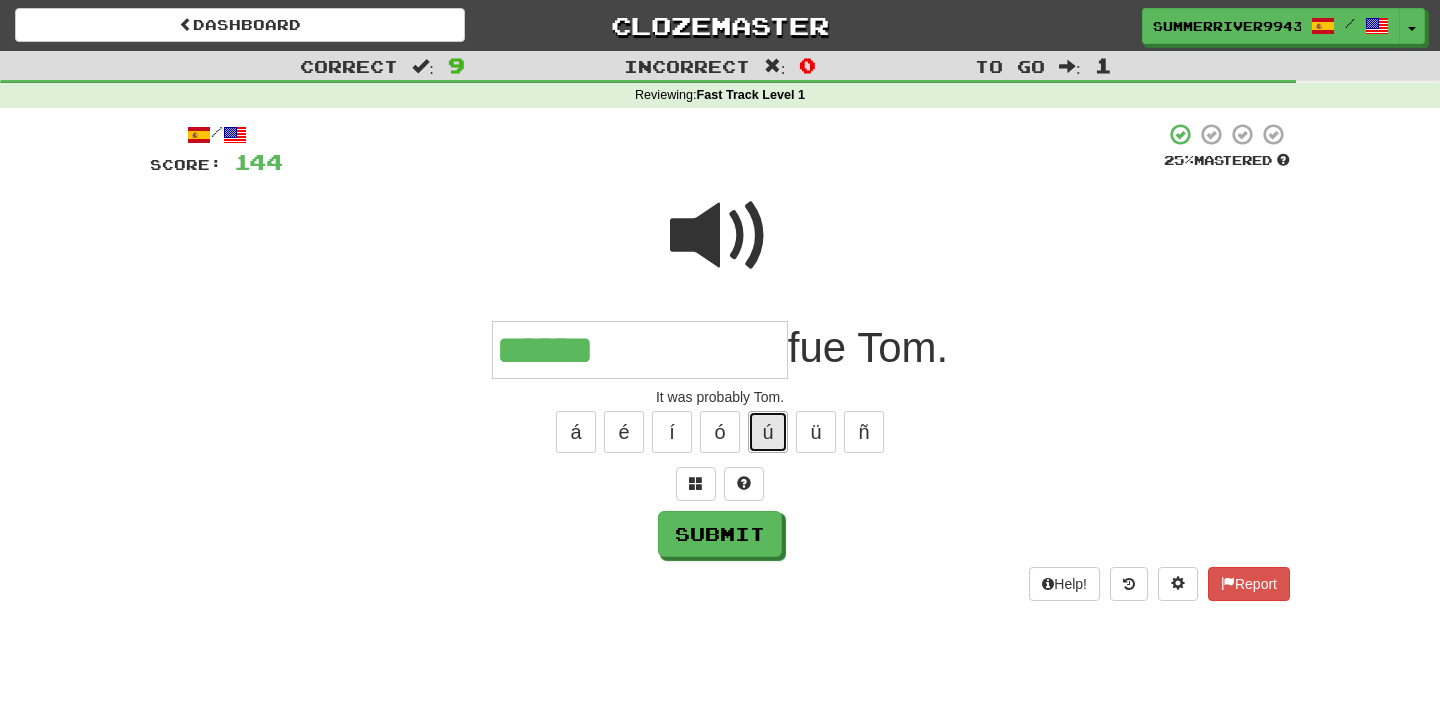 click on "ú" at bounding box center [768, 432] 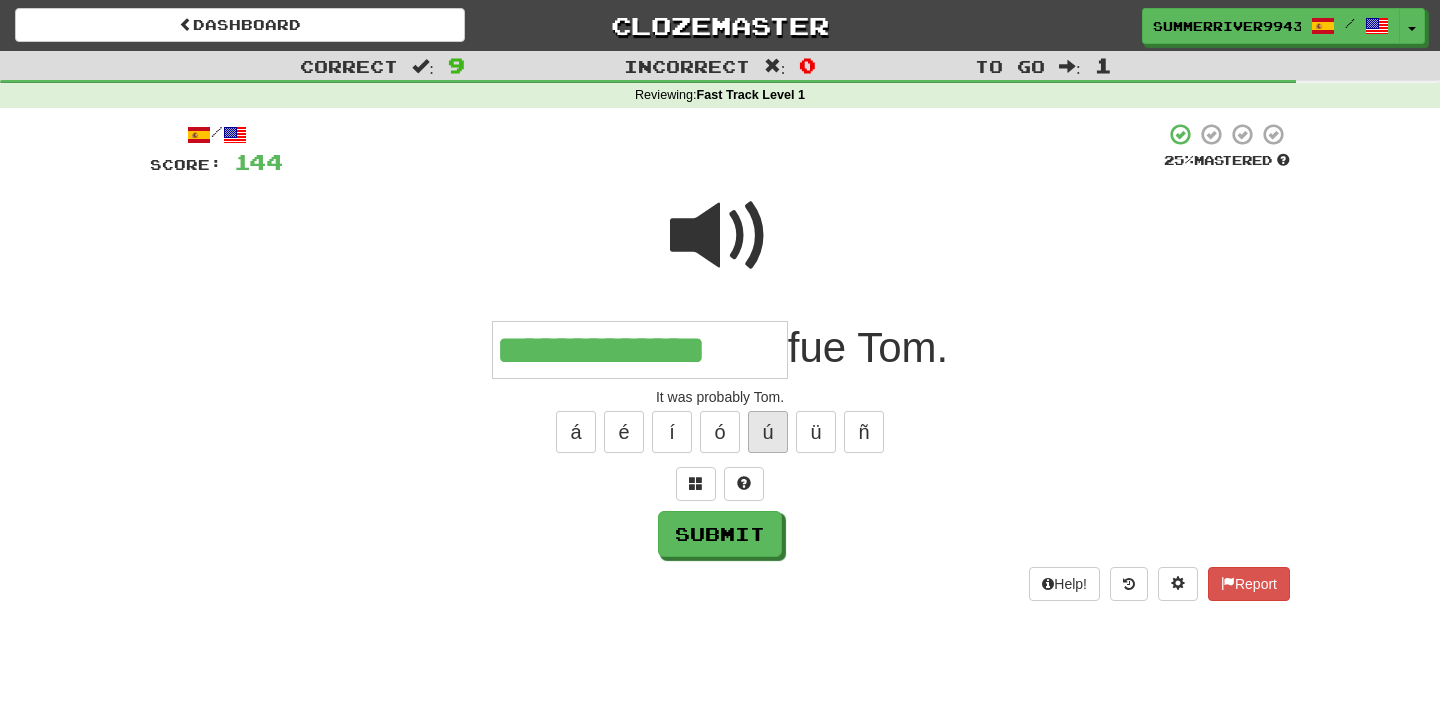 type on "**********" 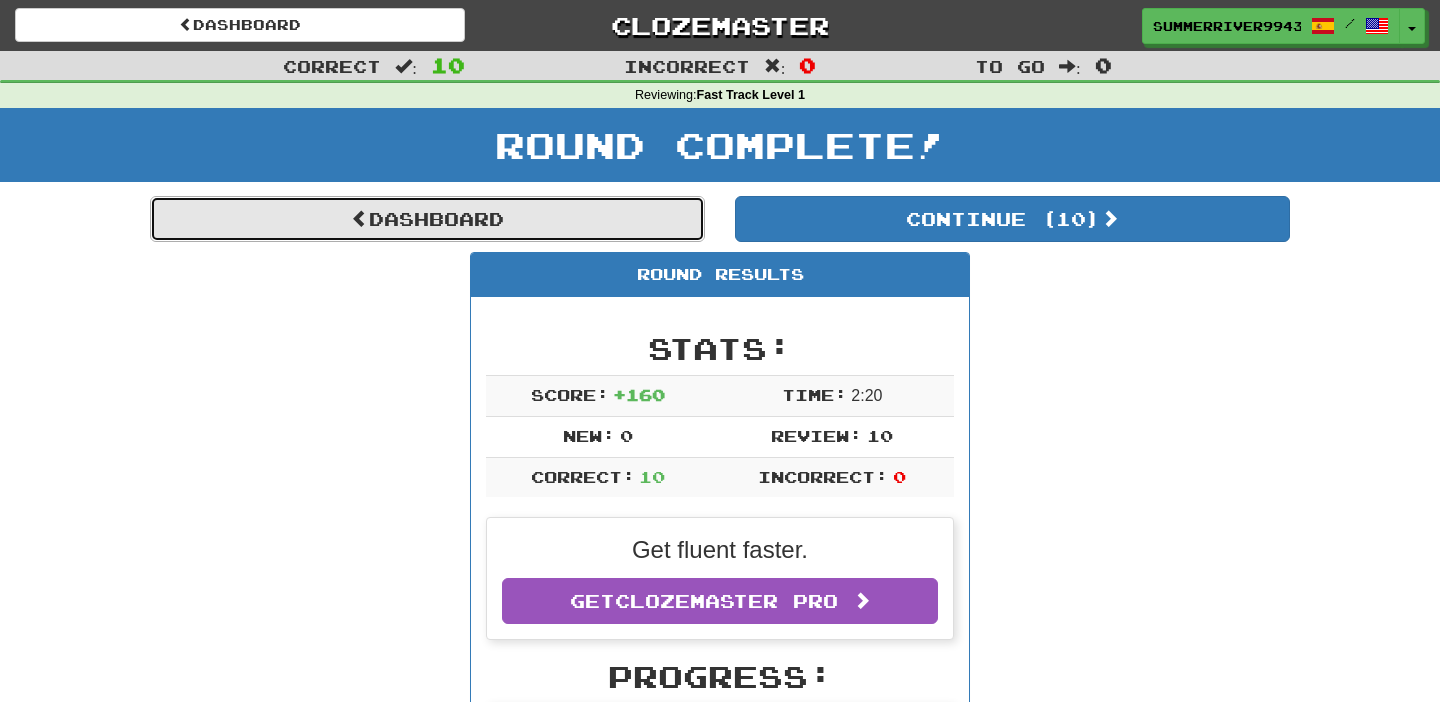 click on "Dashboard" at bounding box center [427, 219] 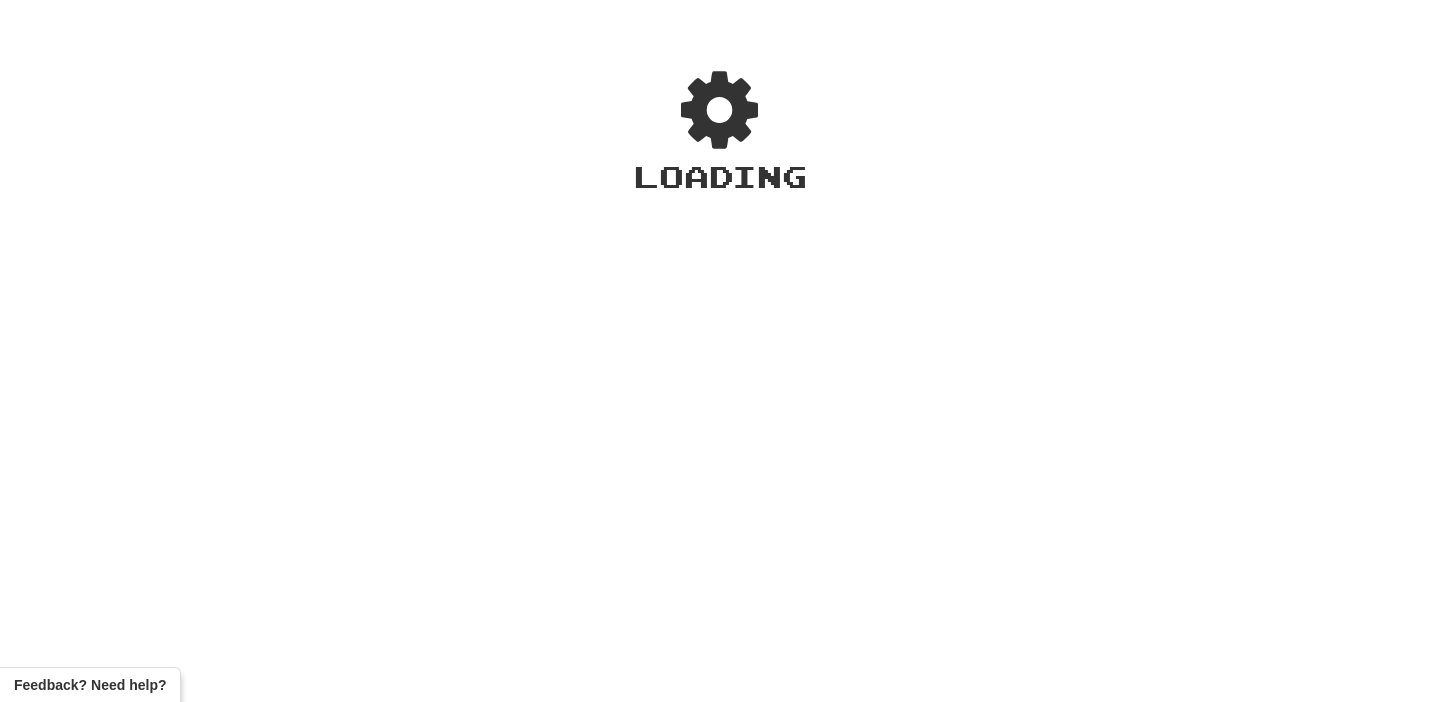 scroll, scrollTop: 0, scrollLeft: 0, axis: both 